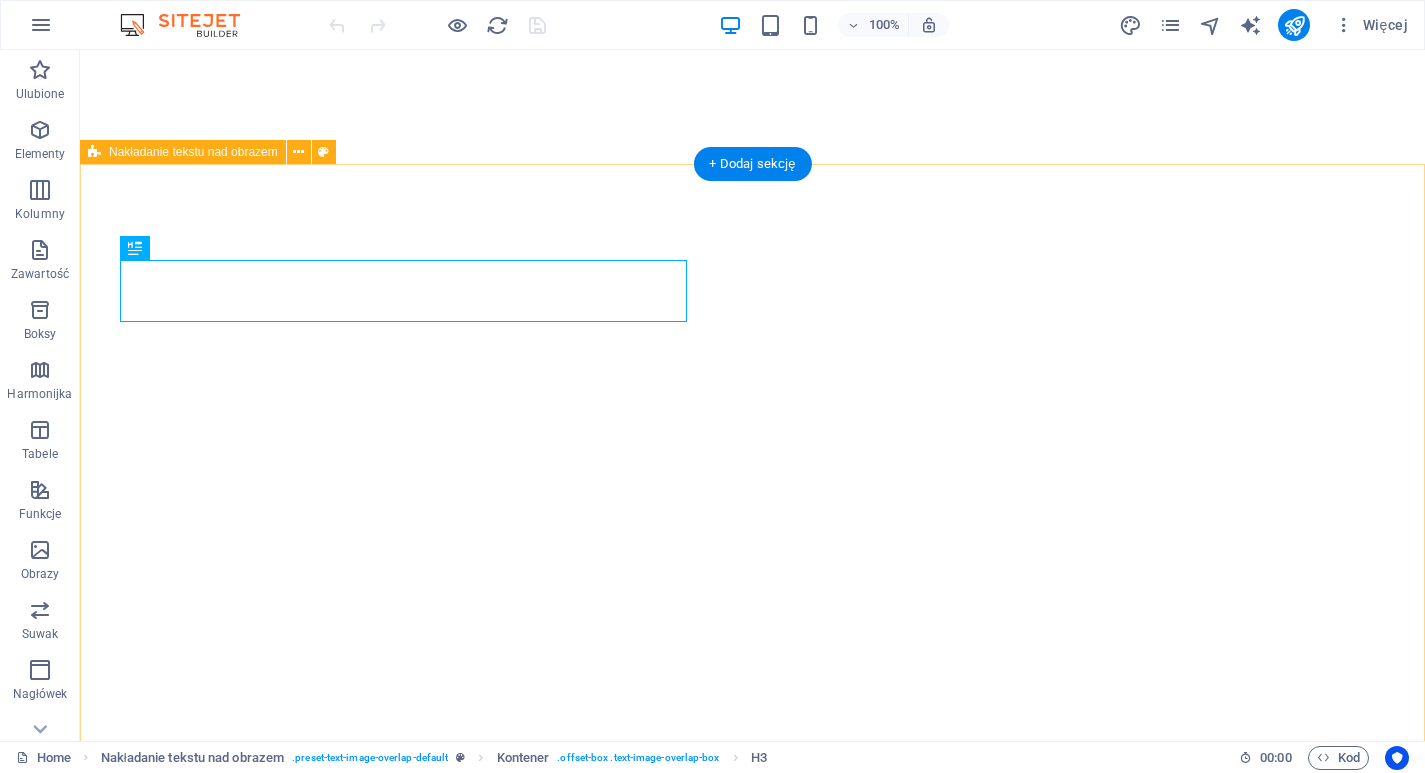 scroll, scrollTop: 0, scrollLeft: 0, axis: both 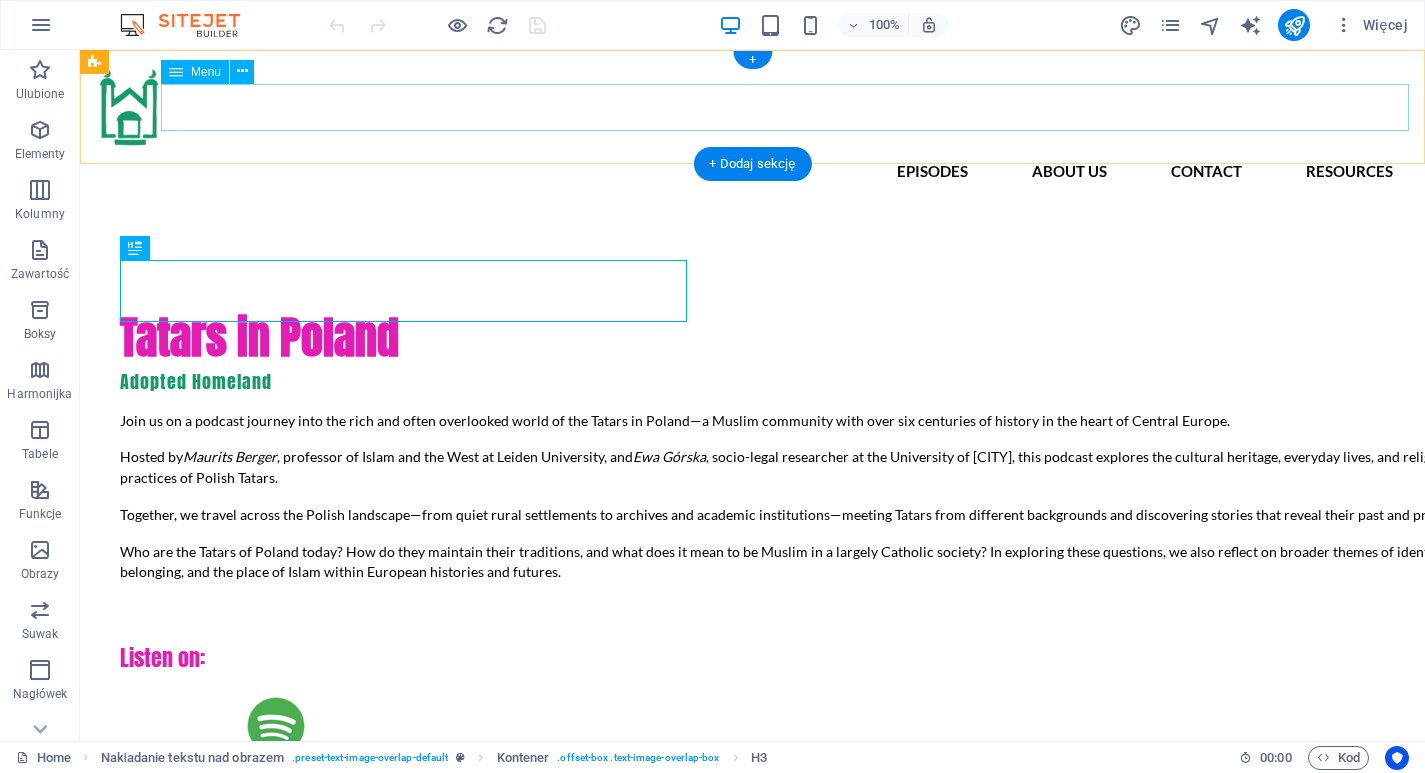 click on "Episodes About us Contact Resources" at bounding box center [752, 171] 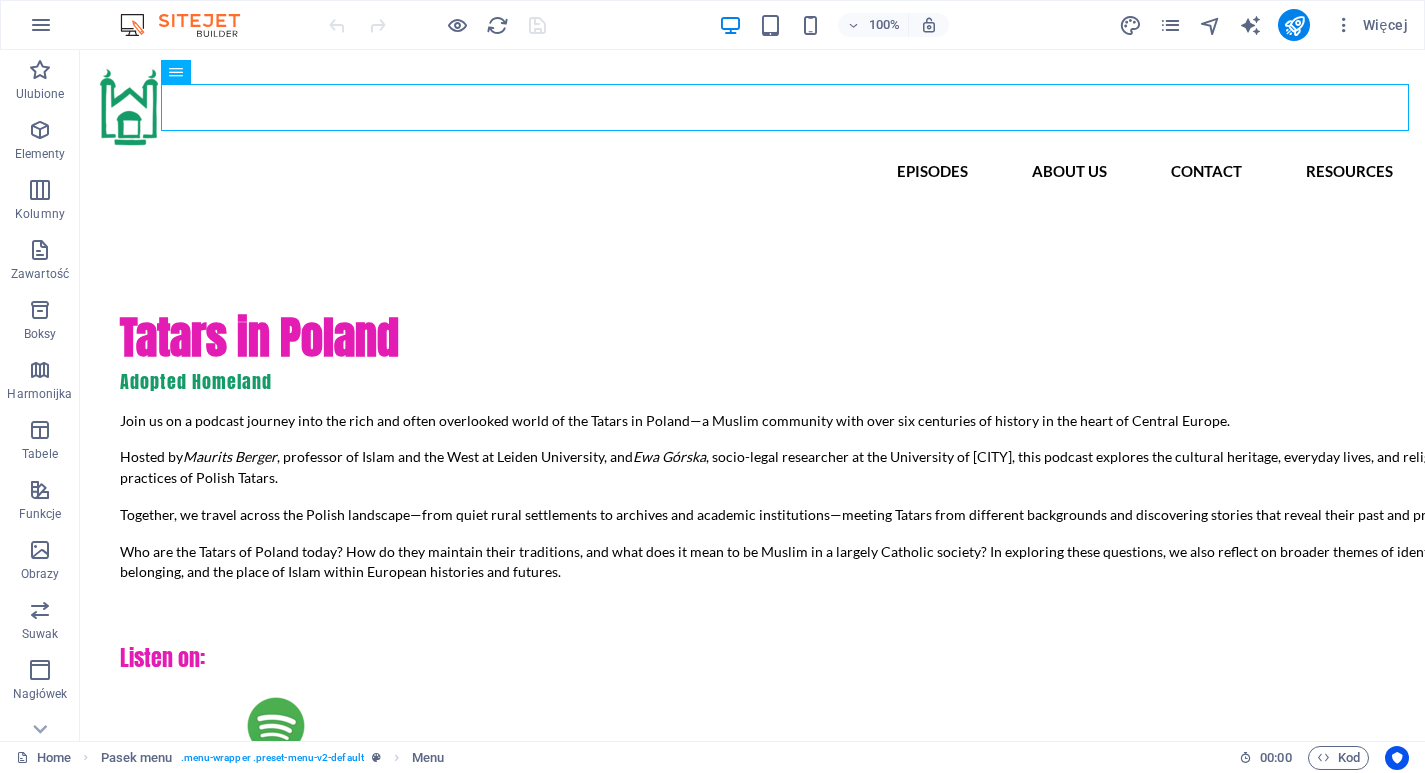 click on "Więcej" at bounding box center (1267, 25) 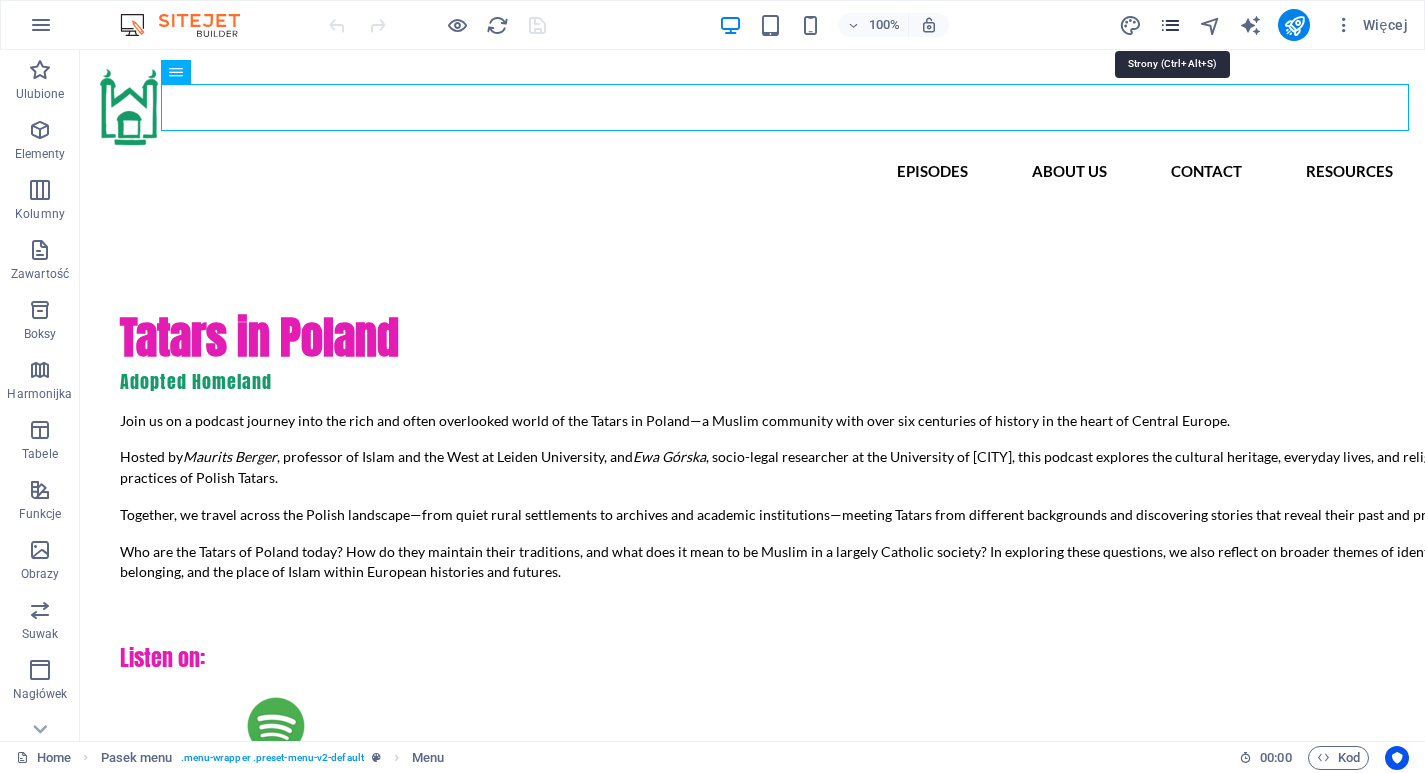 click at bounding box center [1170, 25] 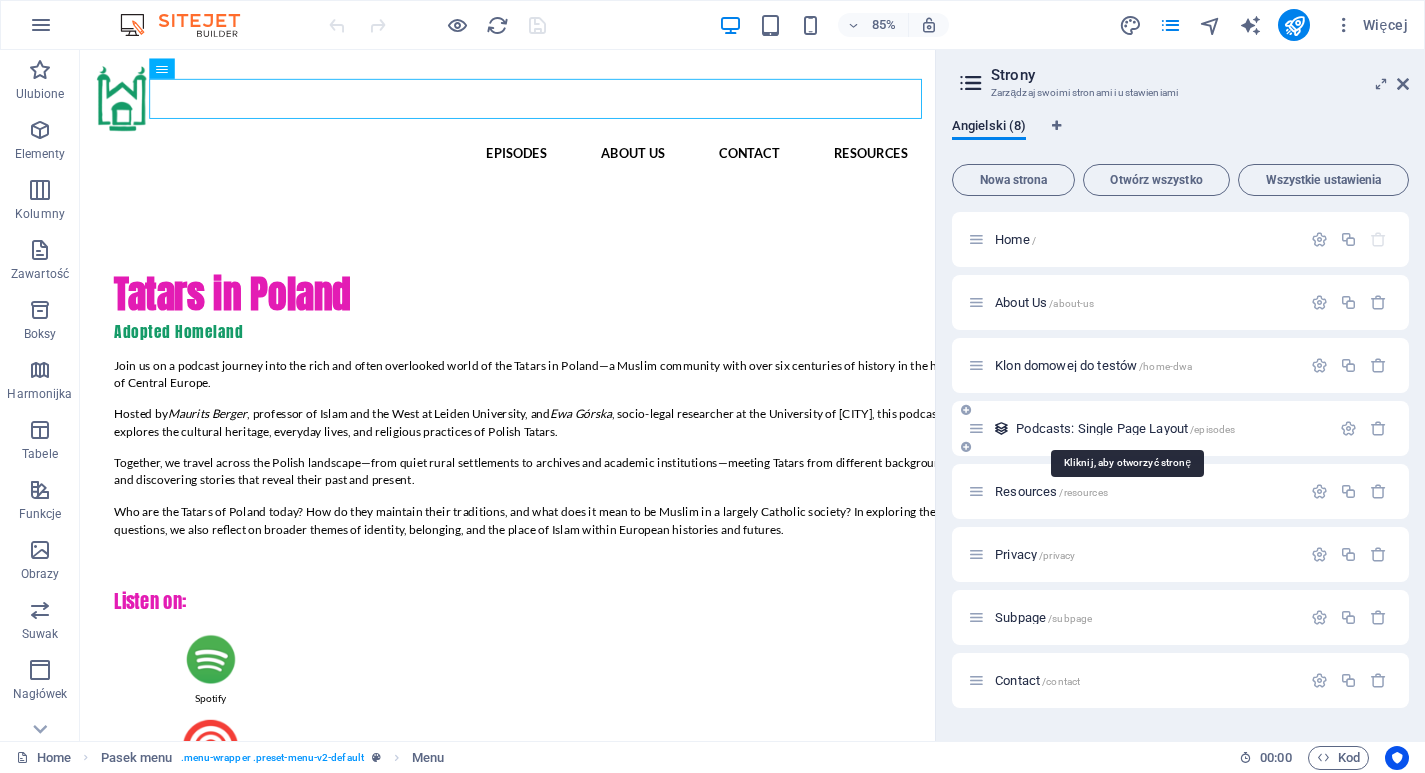 click on "Podcasts: Single Page Layout /episodes" at bounding box center (1125, 428) 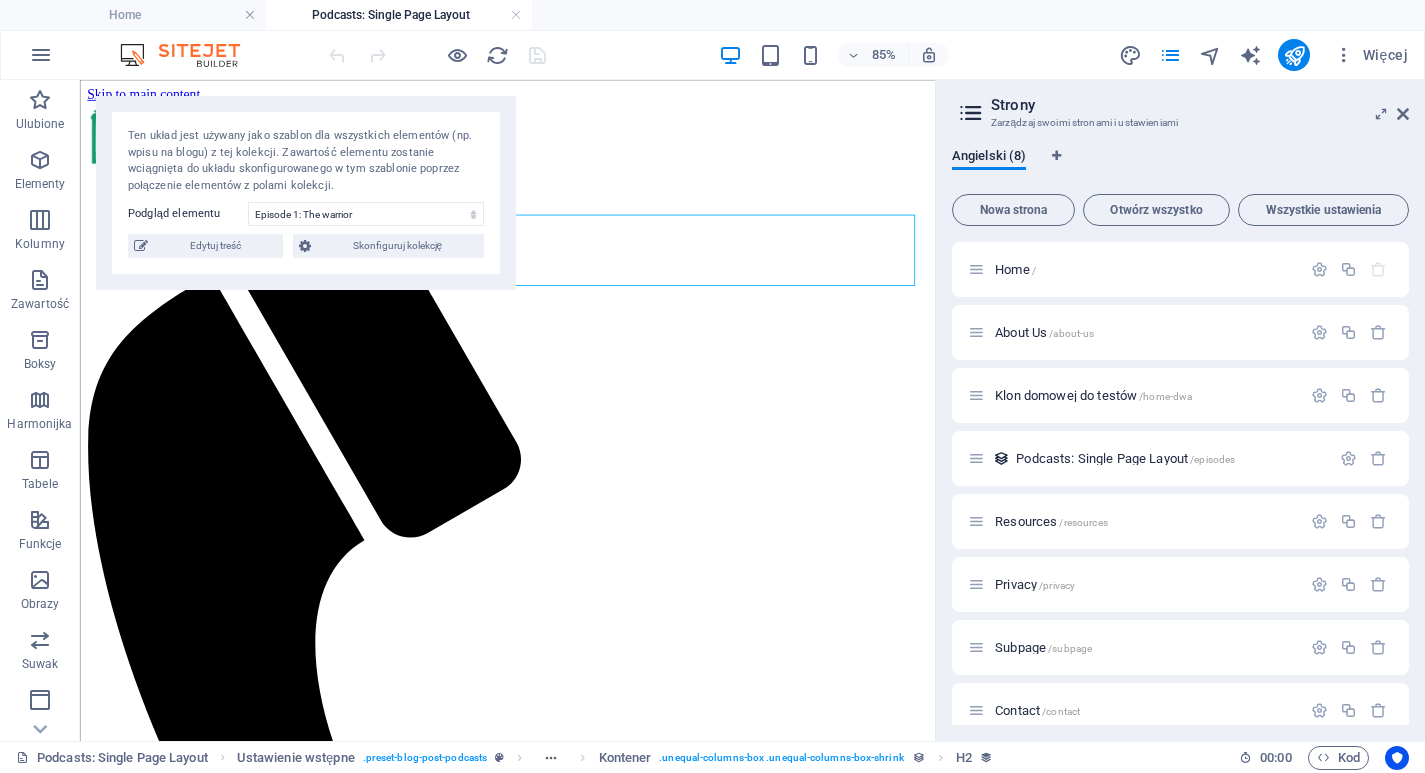 scroll, scrollTop: 0, scrollLeft: 0, axis: both 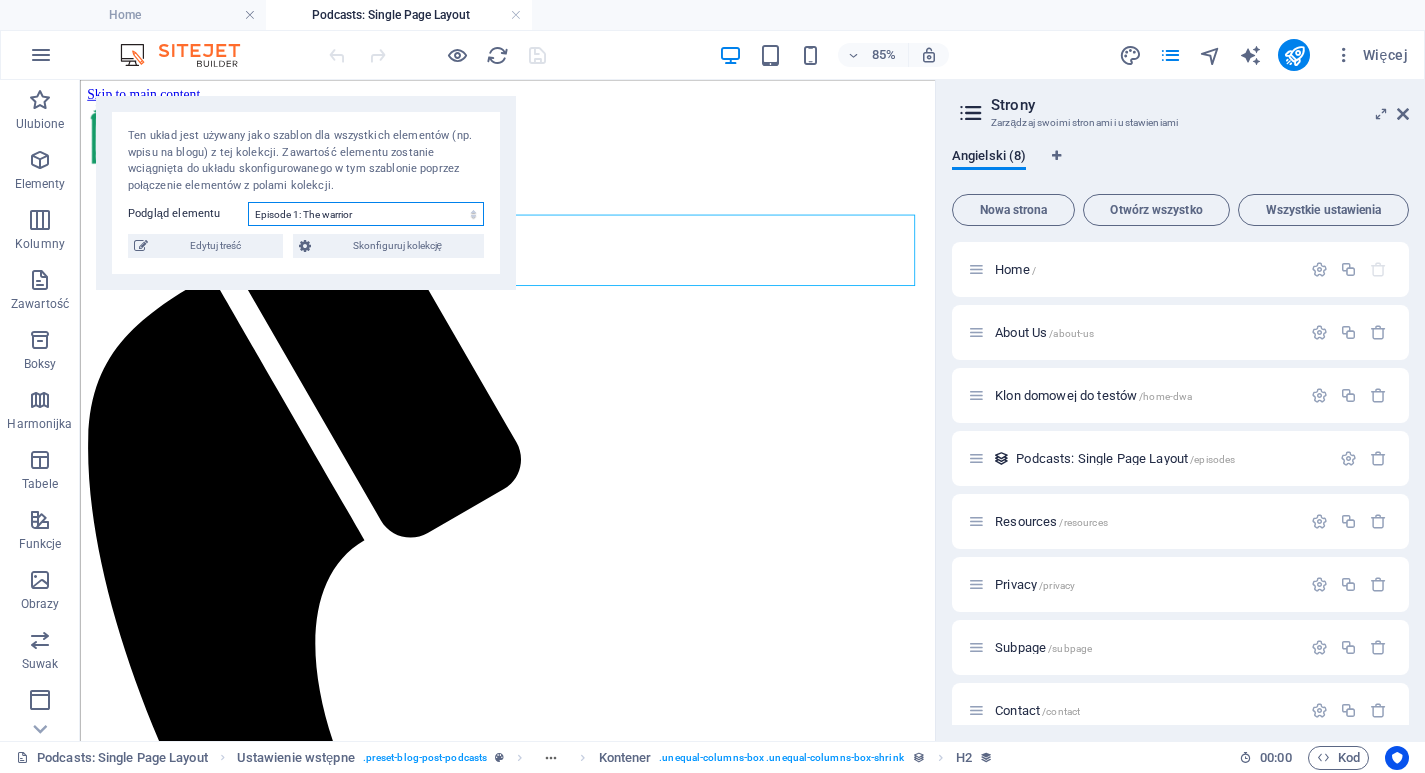 click on "Episode 1: The warrior Episode 8: Last words Episode 7: Next generation Episode 6: Organization and conflict Episode 5: The Headscarf Episode 4: Religion or Culture? Episode 3: The Cemetery Episode 2: The Tourists" at bounding box center (366, 214) 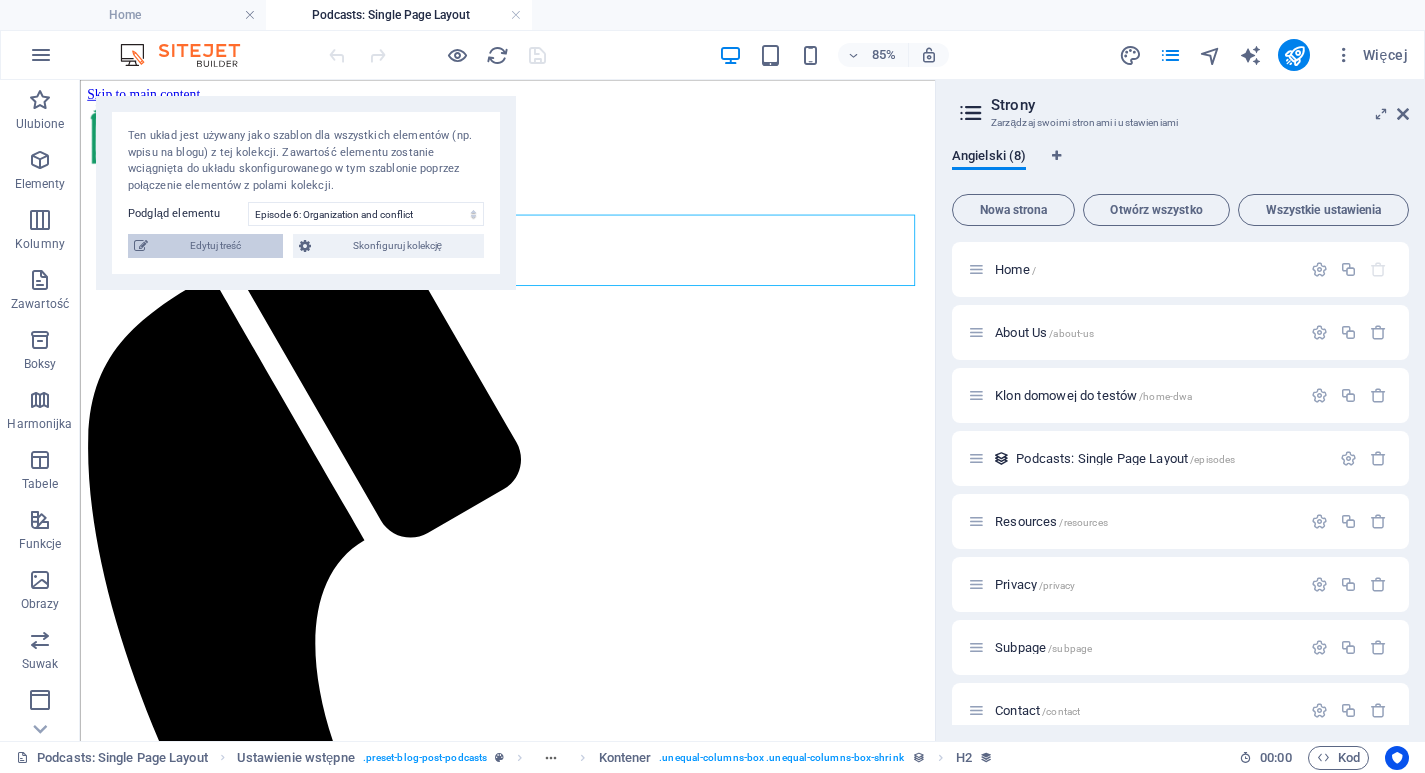 click on "Edytuj treść" at bounding box center [215, 246] 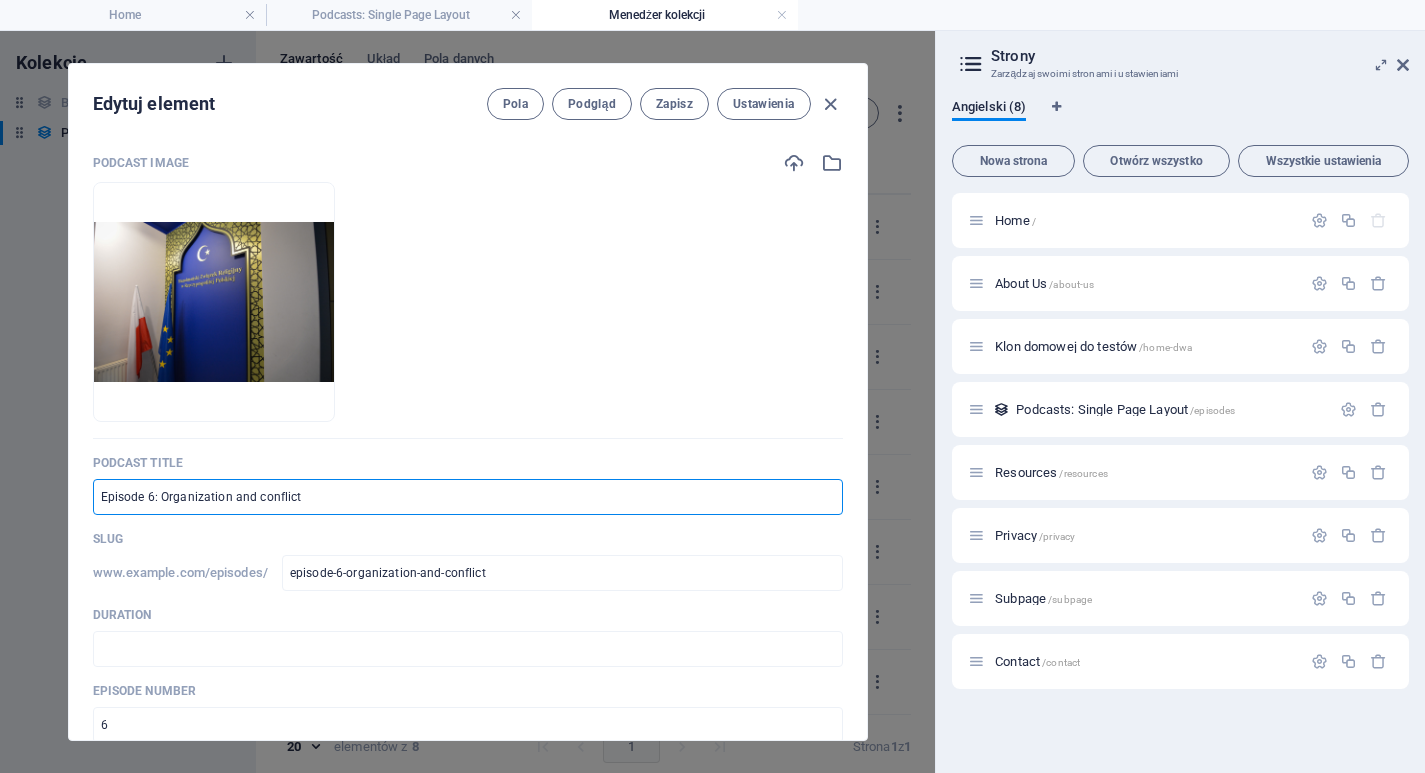 drag, startPoint x: 319, startPoint y: 497, endPoint x: 161, endPoint y: 499, distance: 158.01266 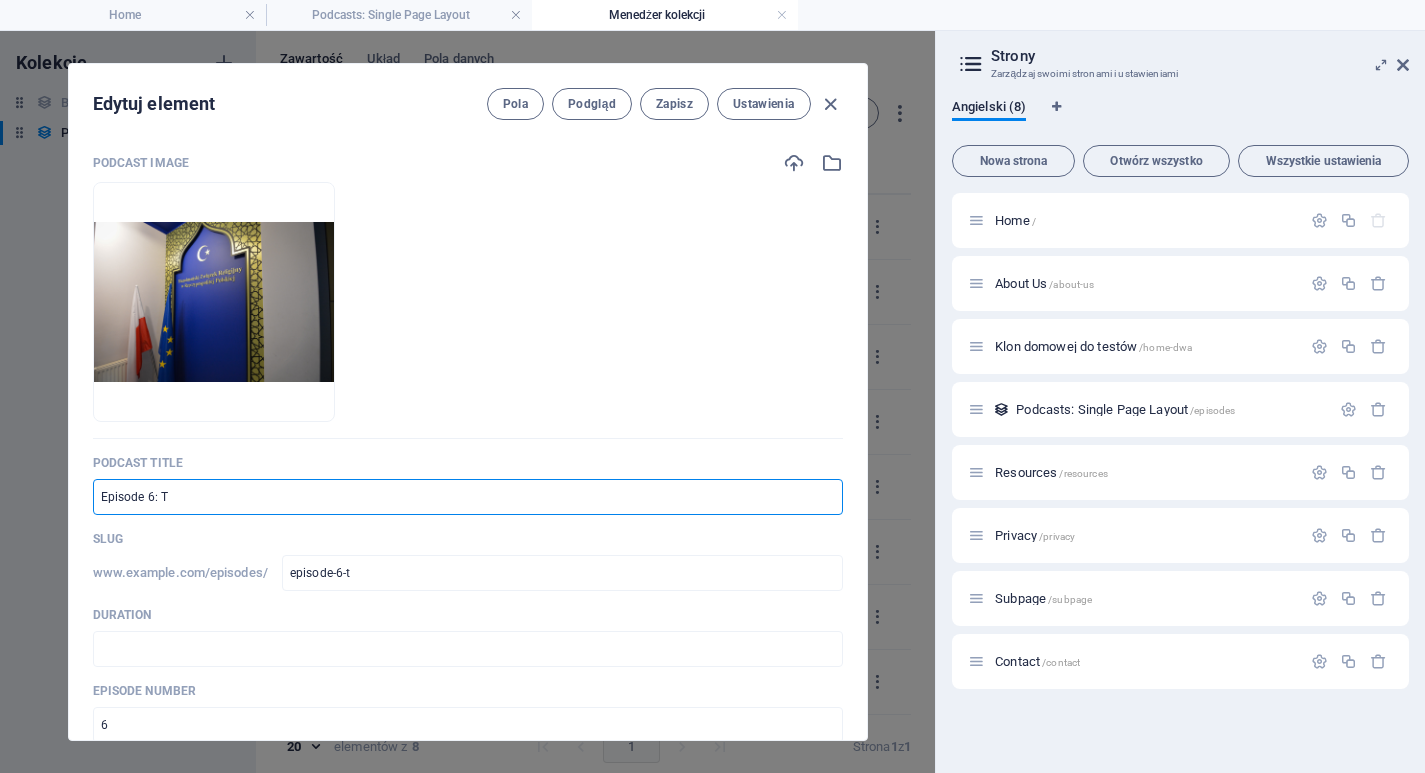 type on "episode-6-t" 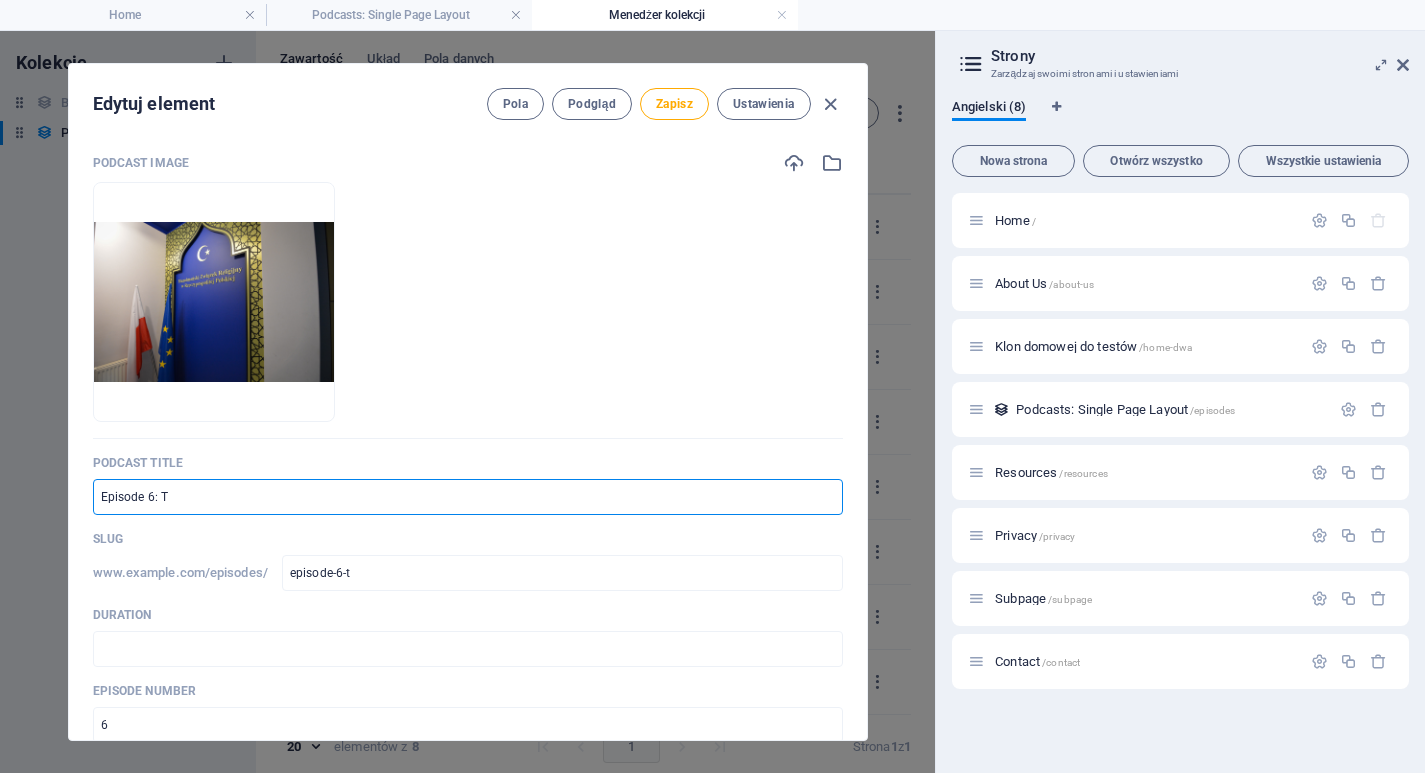 type on "Episode 6: Th" 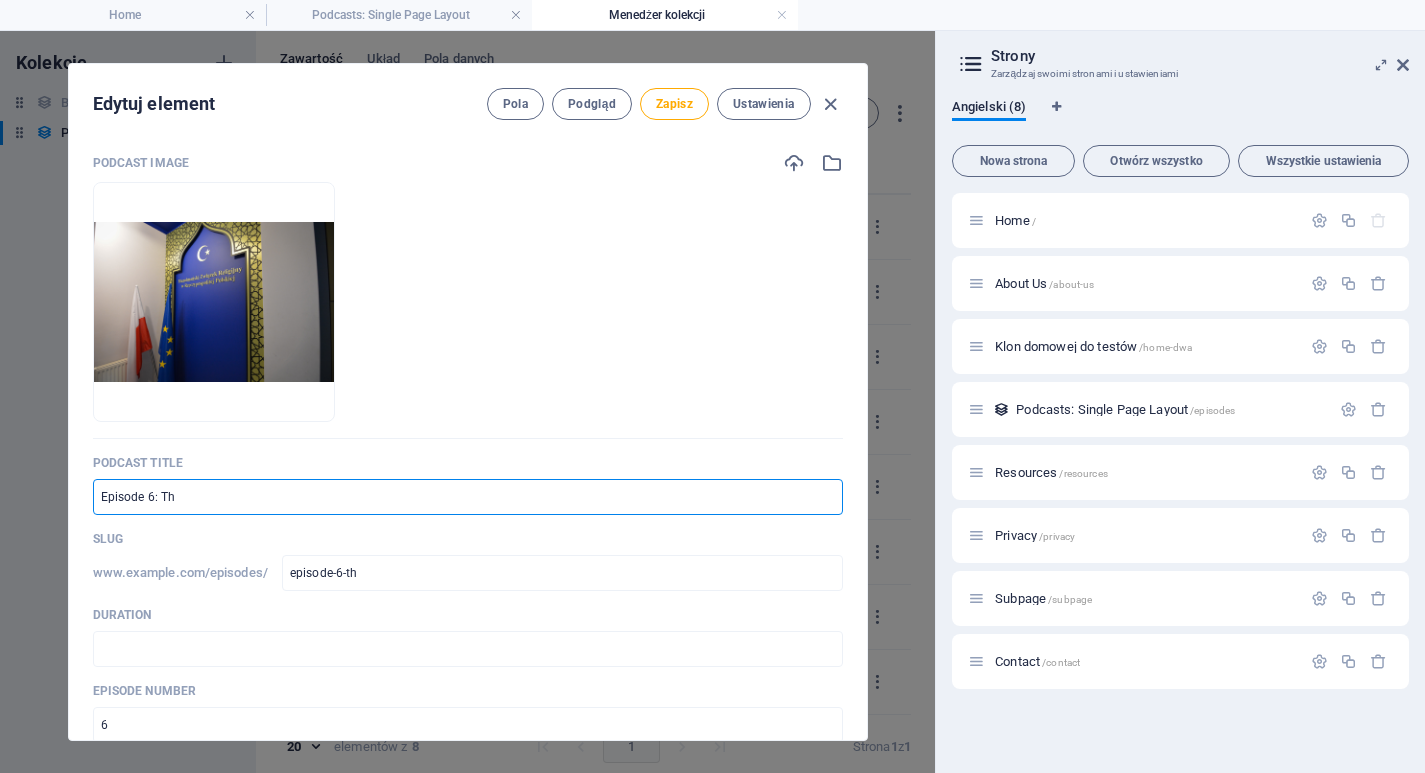 type on "Episode 6: The" 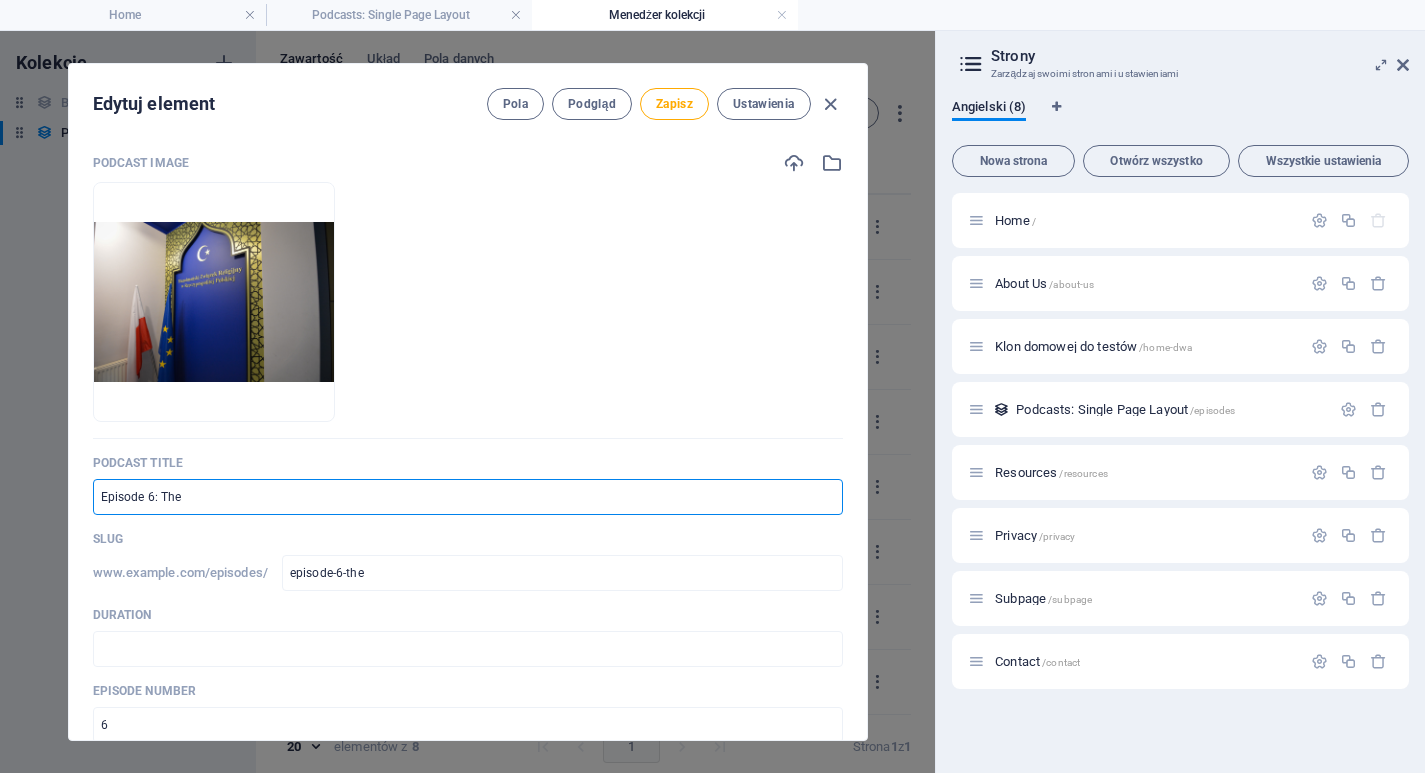 type on "Episode 6: The I" 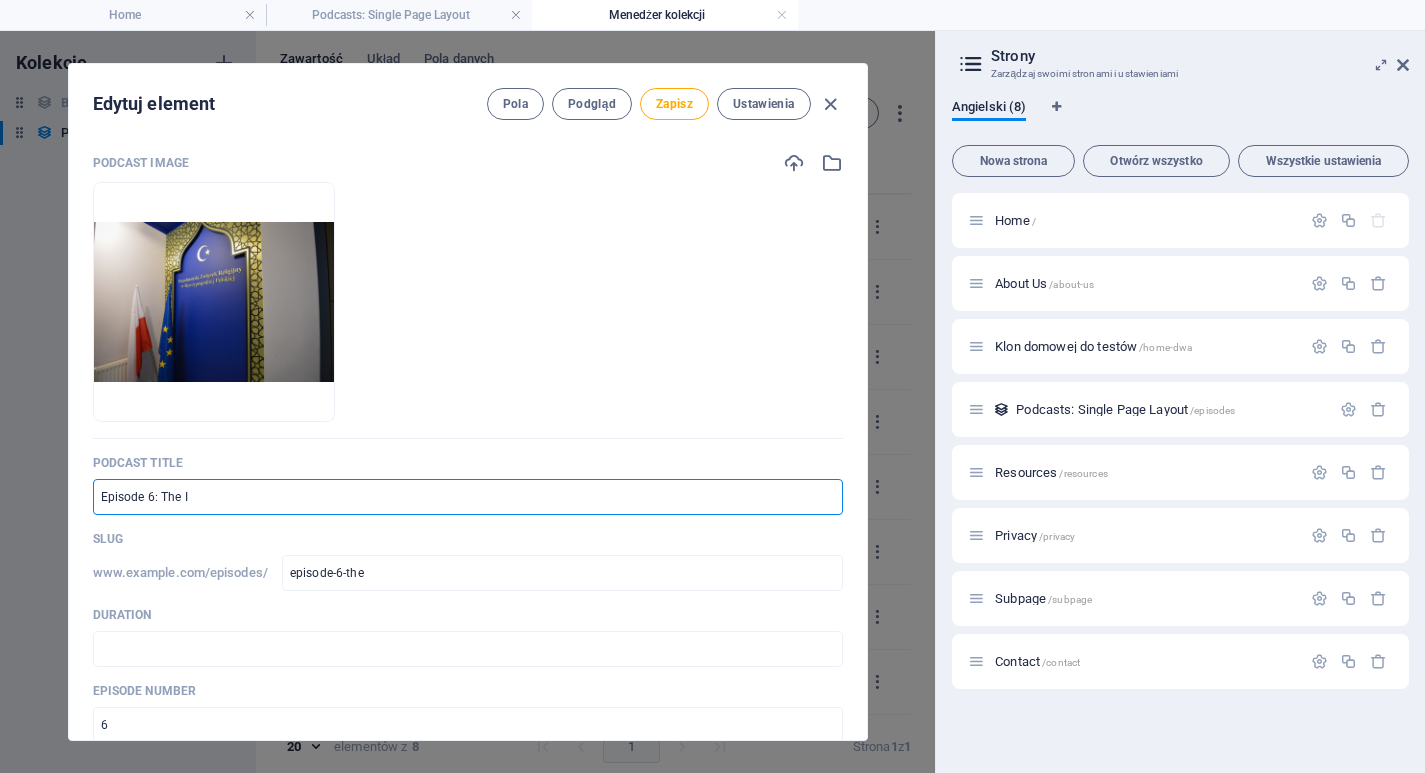 type on "episode-6-the-i" 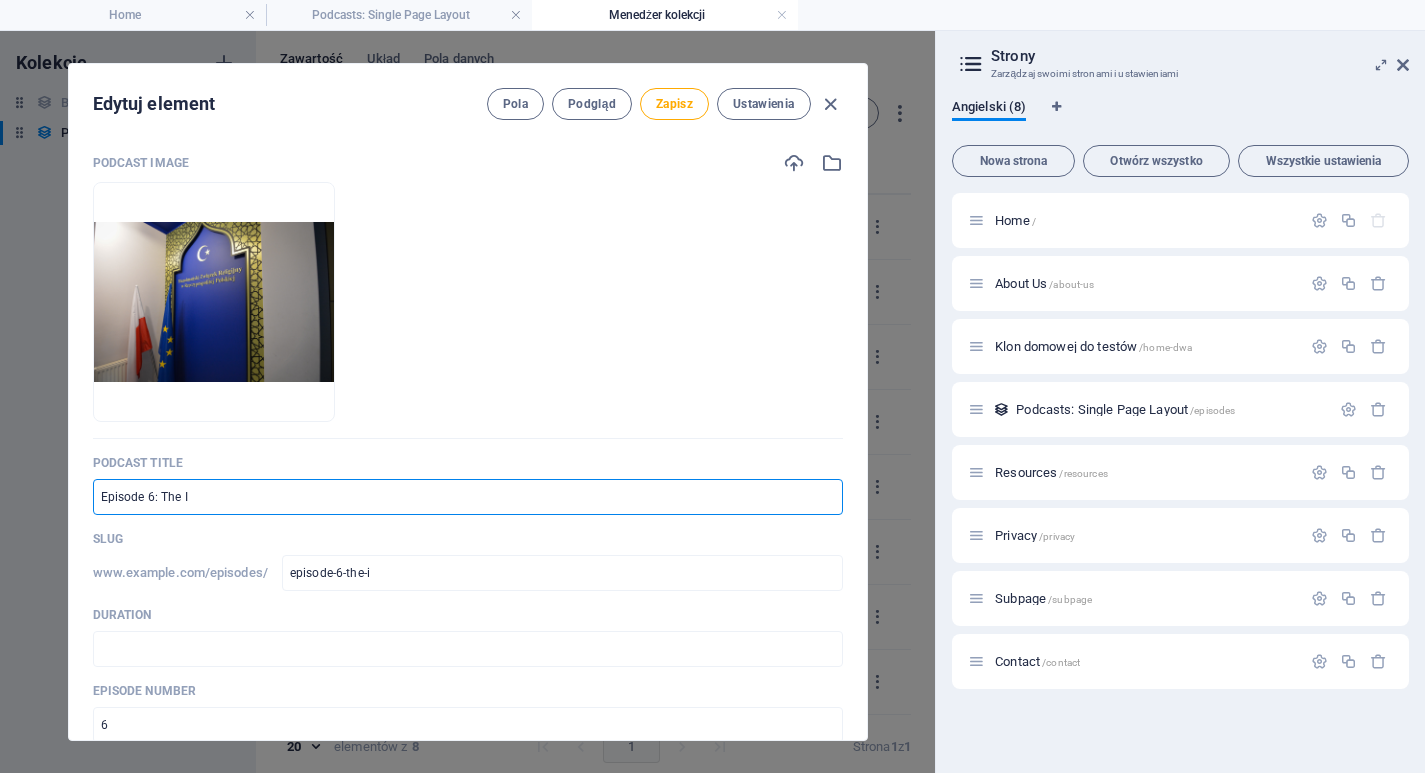 type on "Episode 6: The Im" 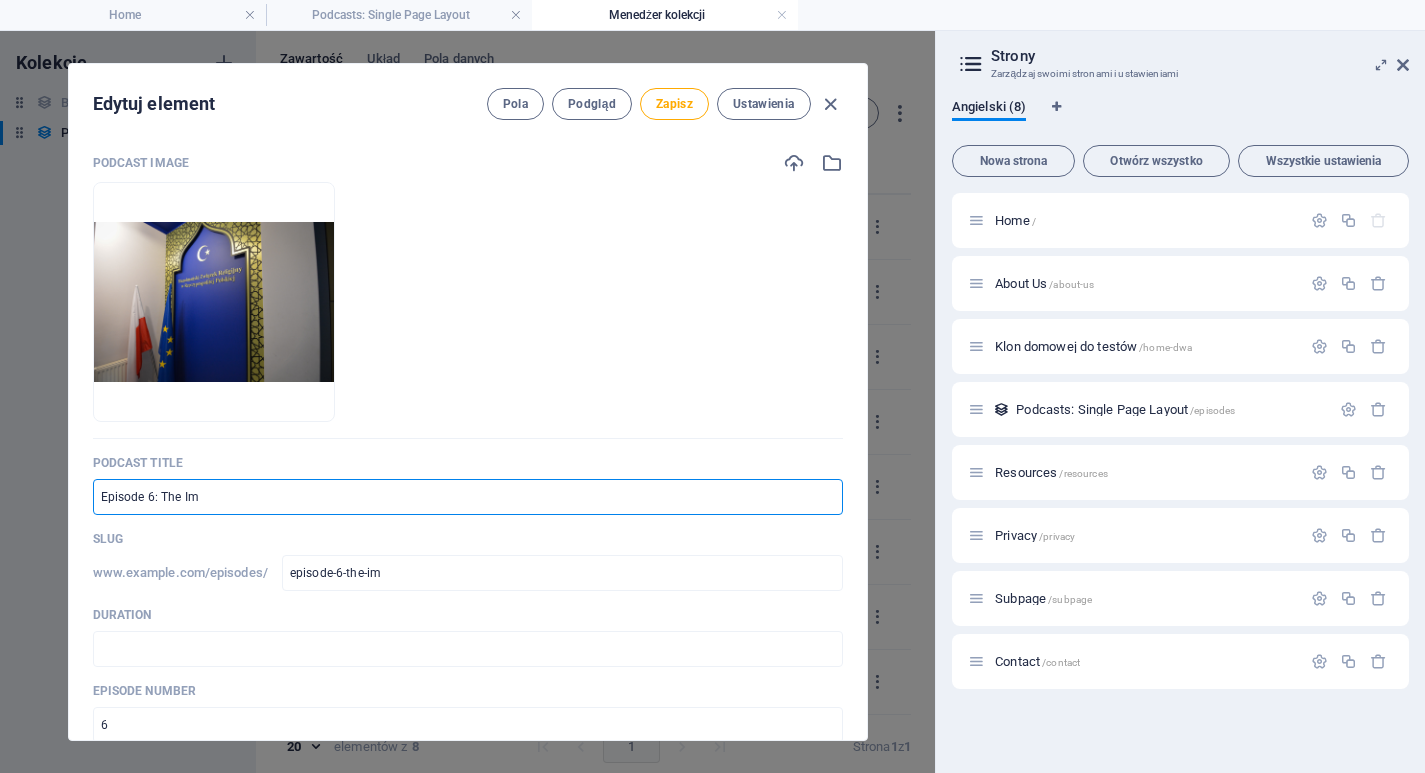 type on "Episode 6: The Ima" 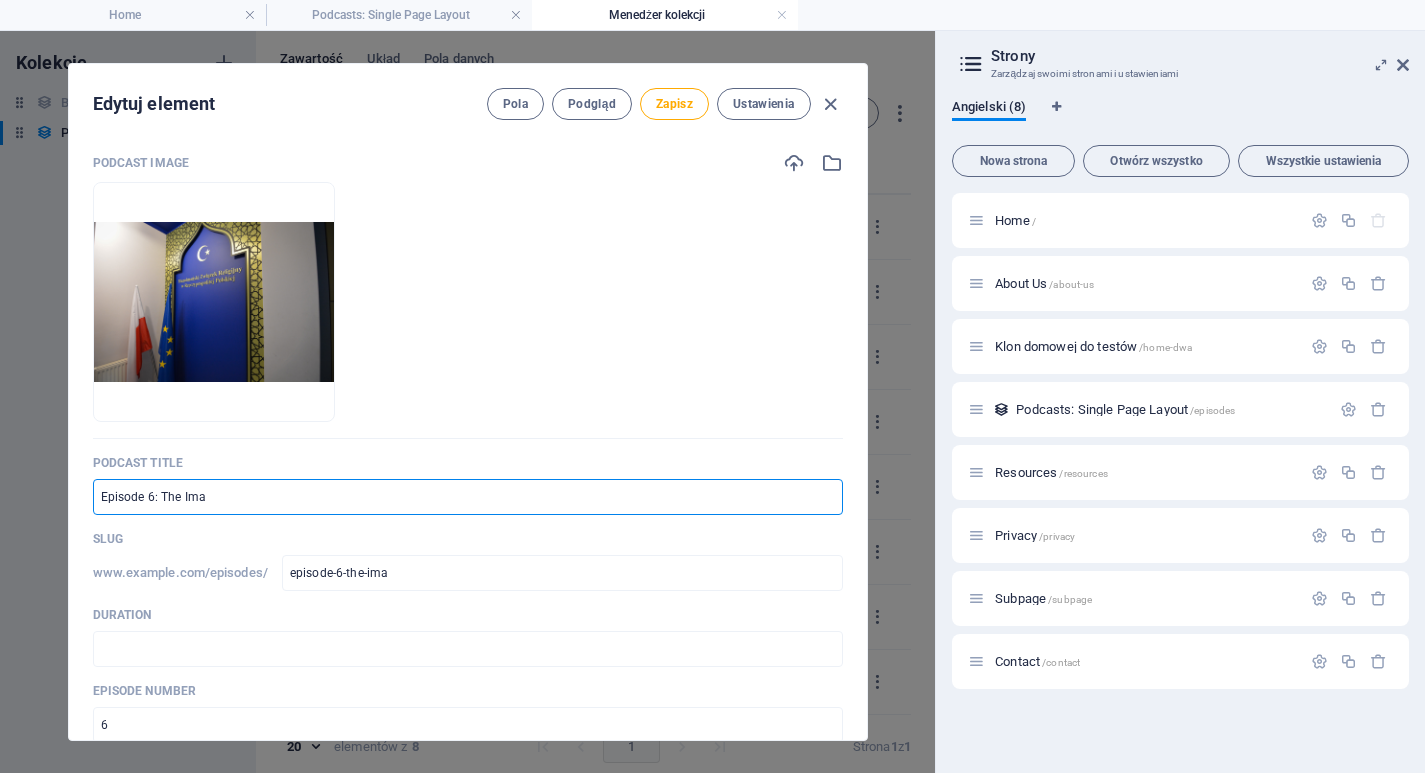type on "Episode 6: The Imam" 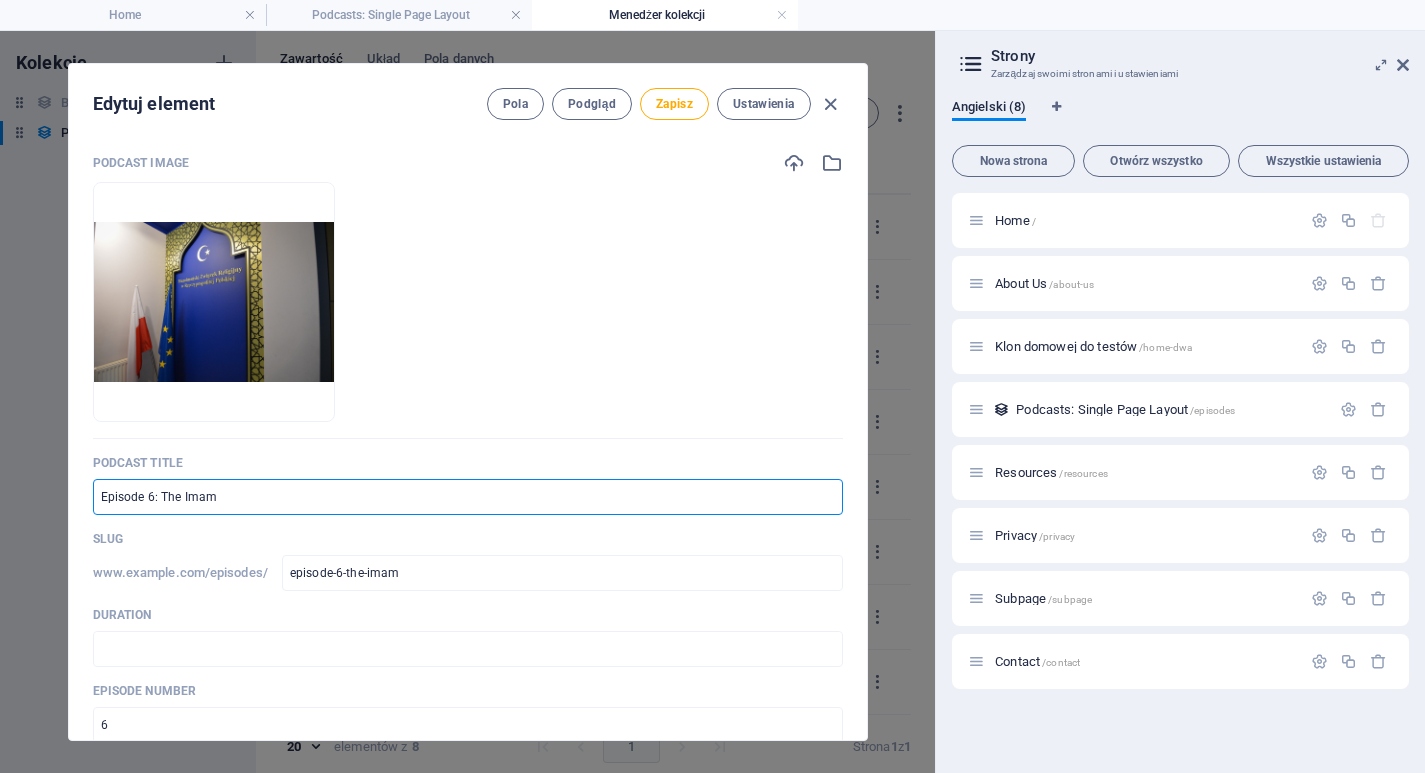 type on "Episode 6: The Imam a" 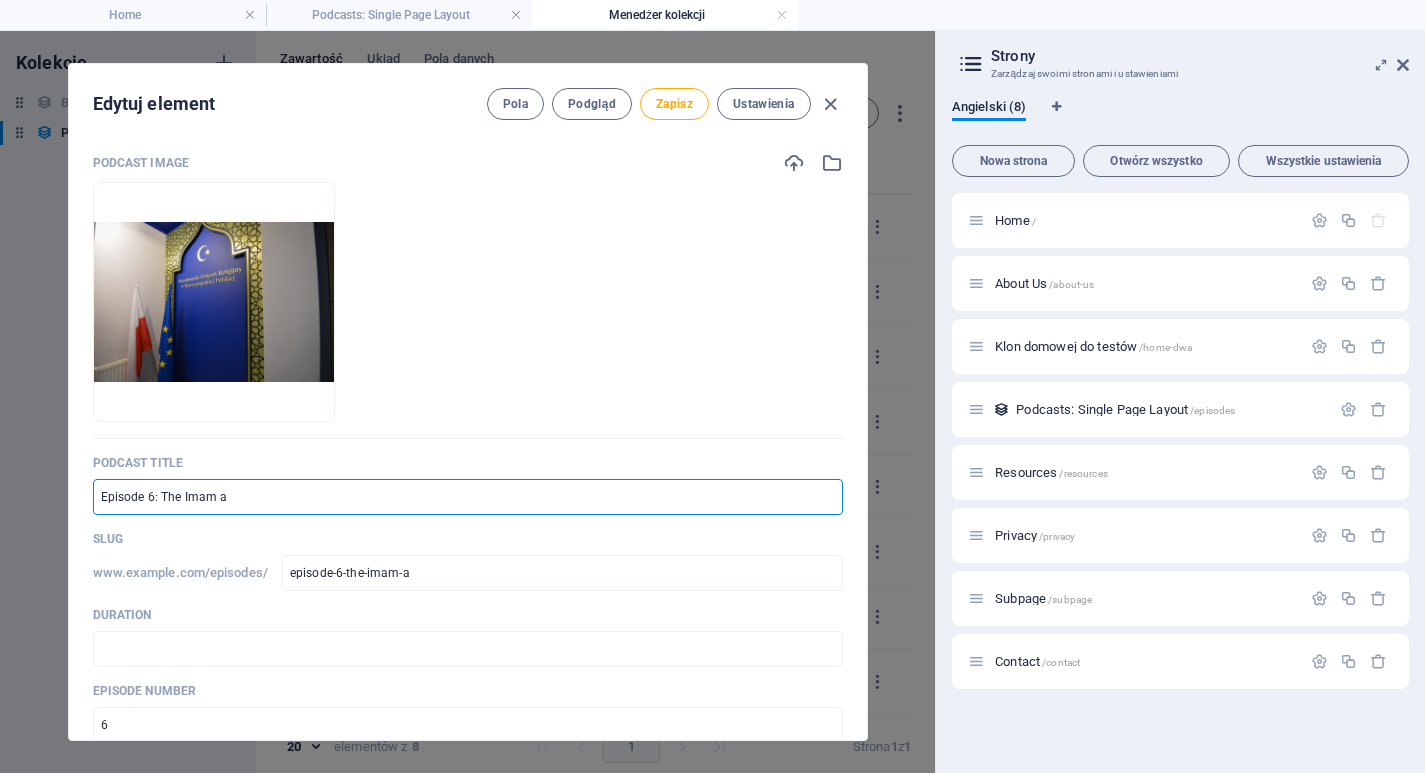 type on "Episode 6: The [NAME] an" 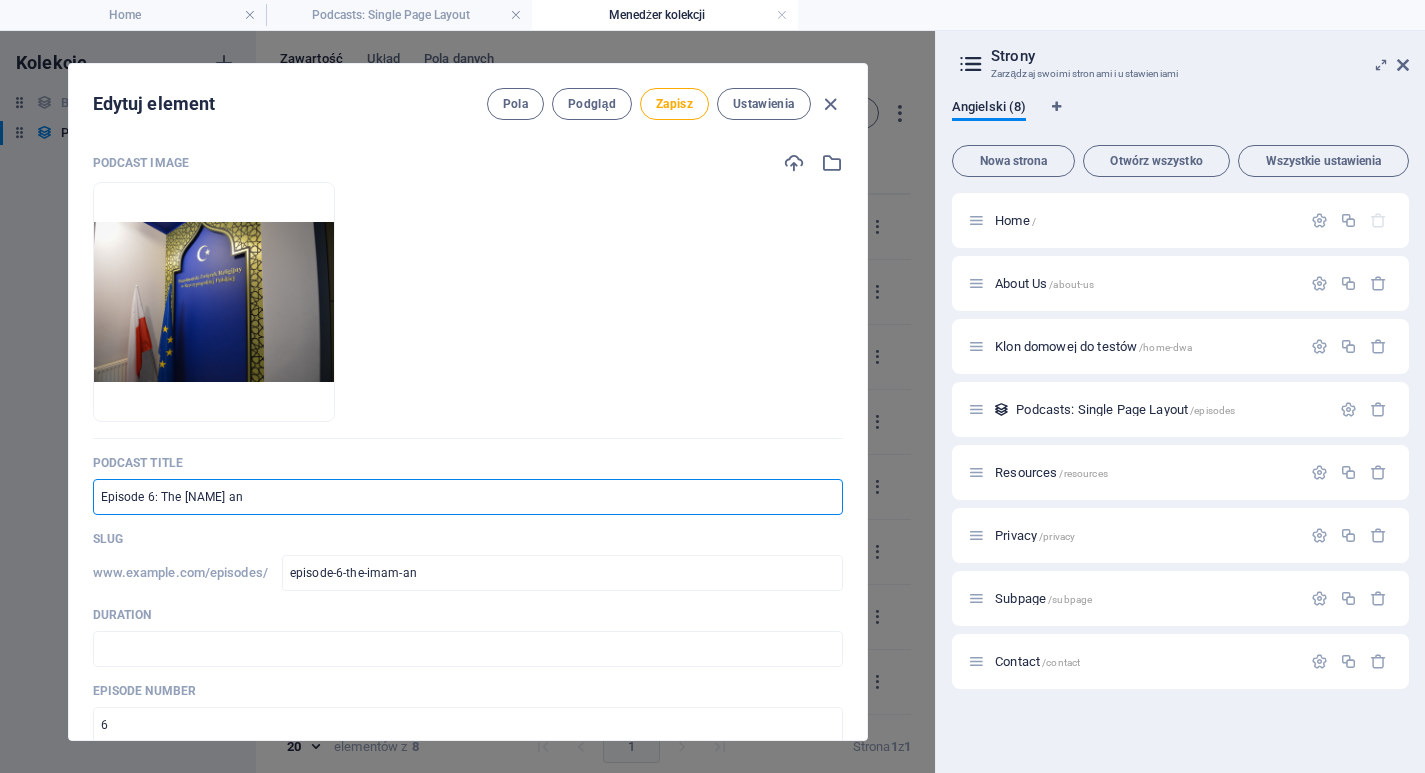 type on "Episode 6: The Imam and" 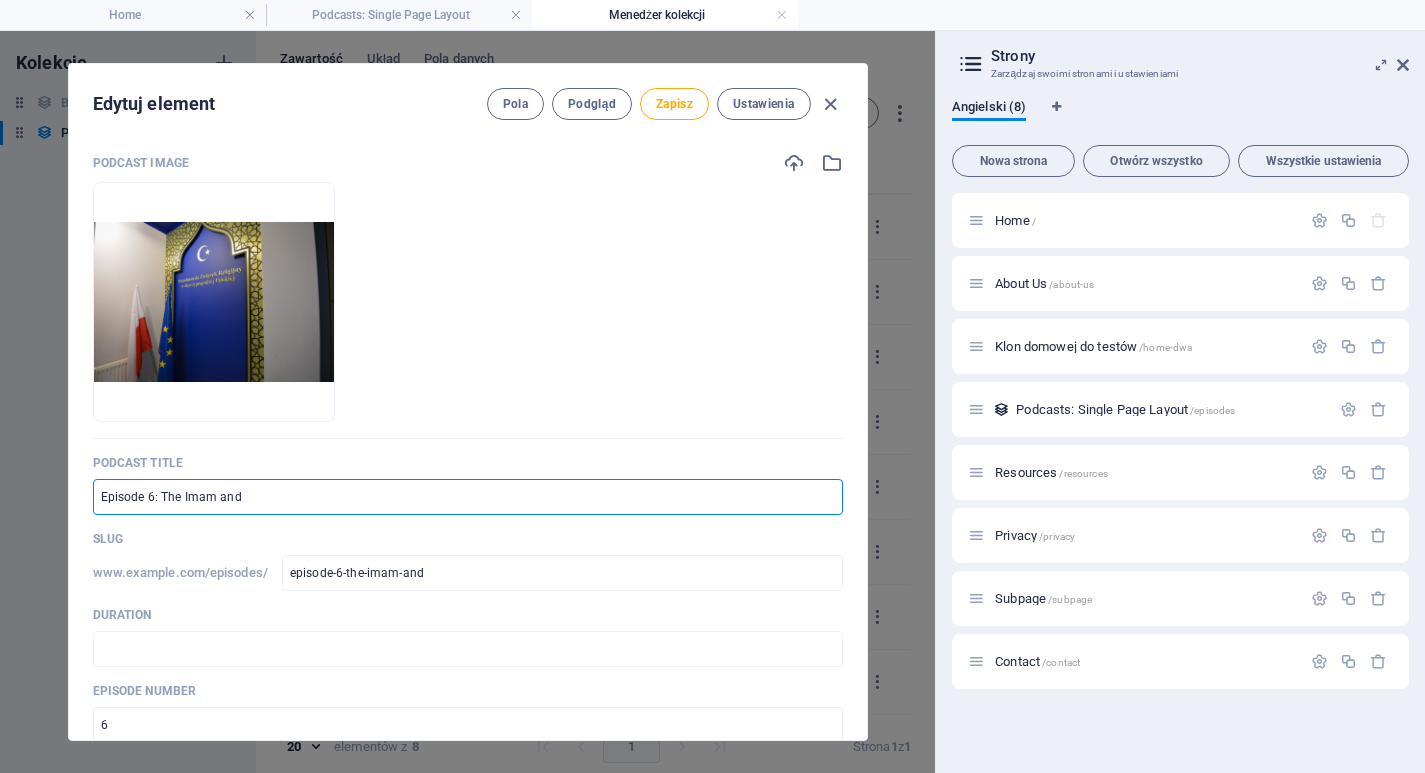 type on "Episode 6: The Imam and t" 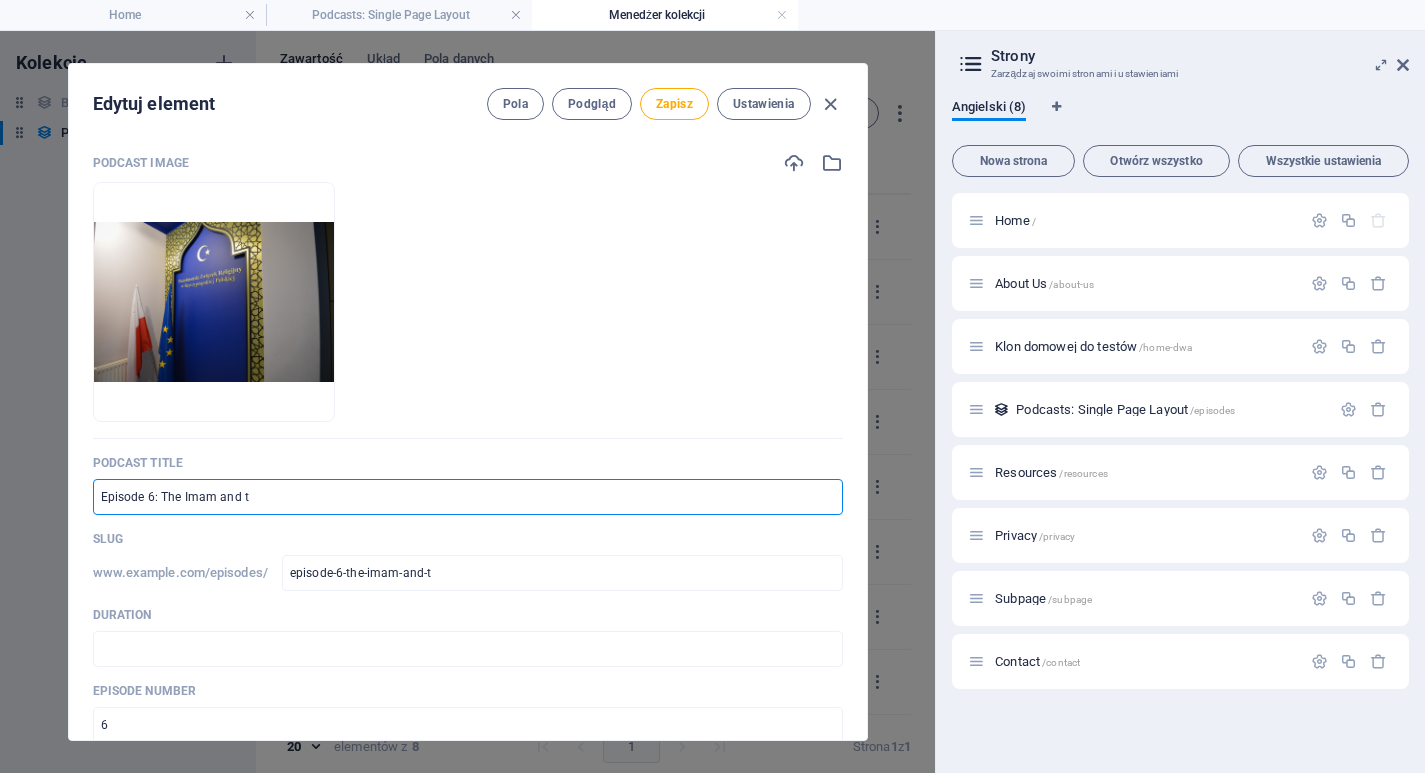type on "Episode 6: The Imam and th" 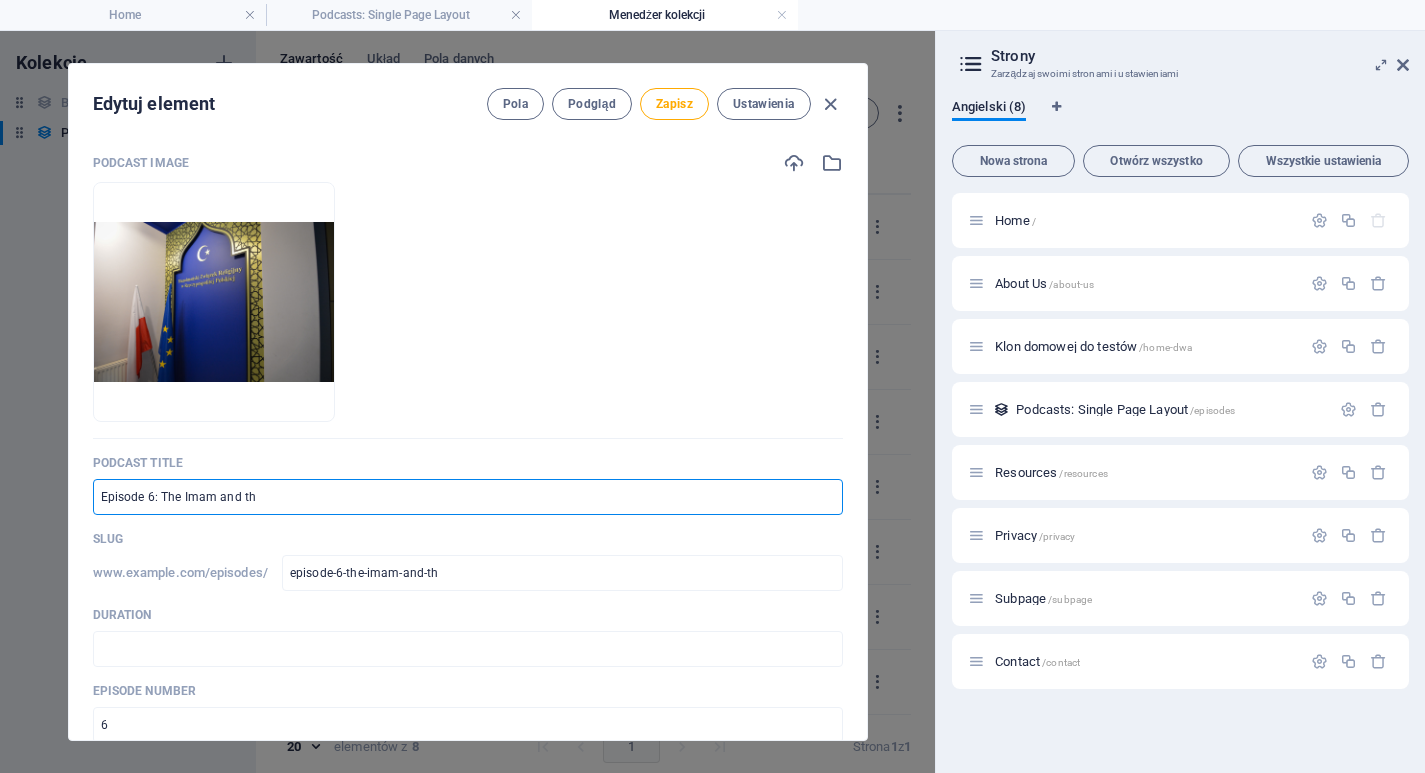 type on "Episode 6: The Imam and the" 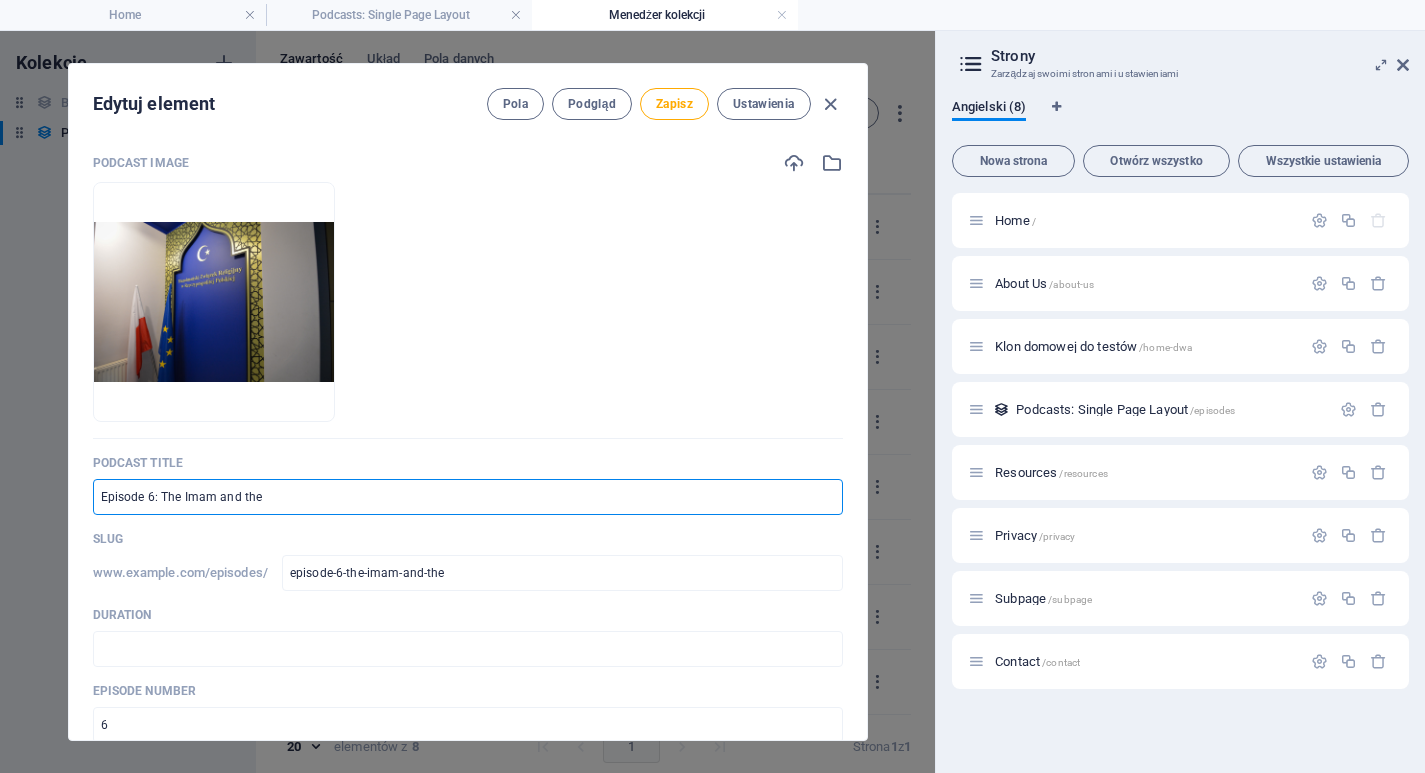 type on "Episode 6: The Imam and the M" 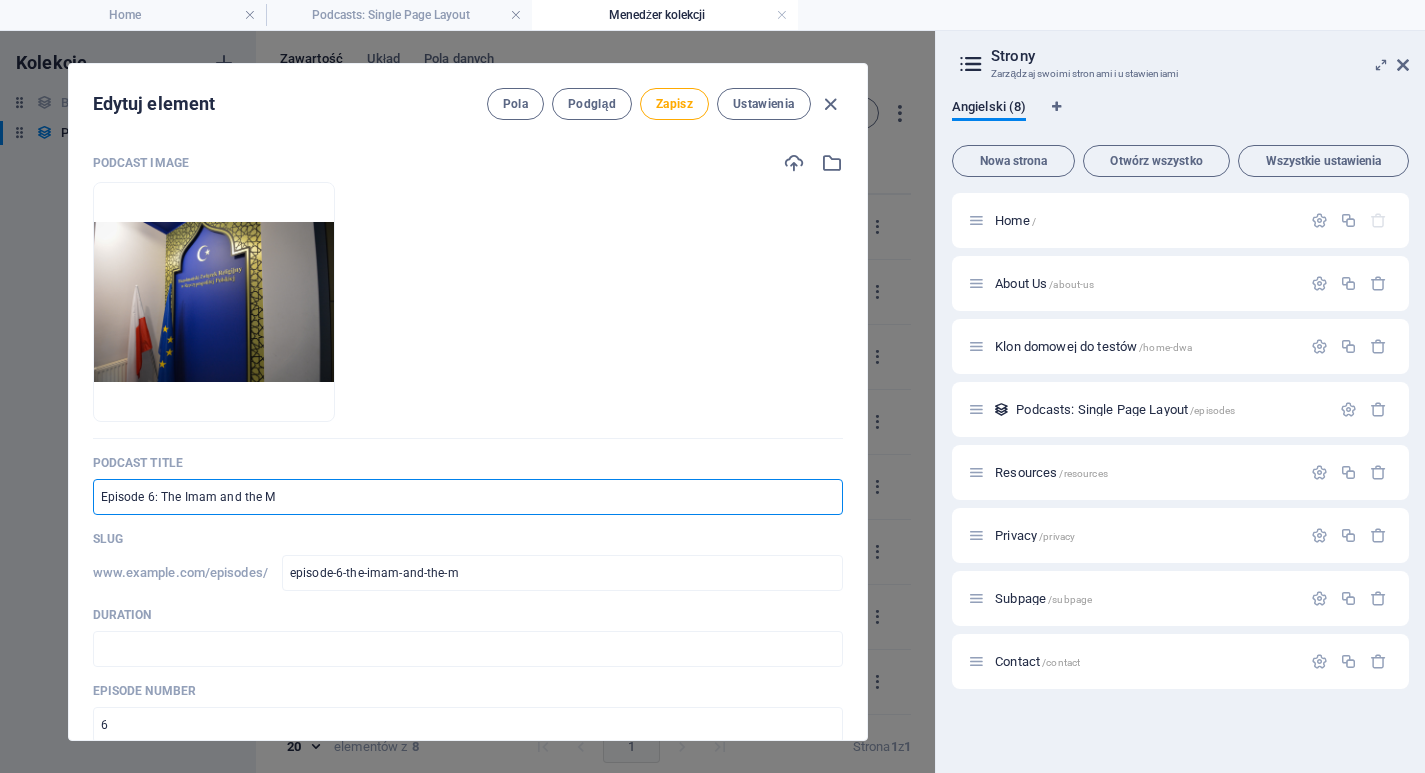 type on "Episode 6: The [NAME] and the Mu" 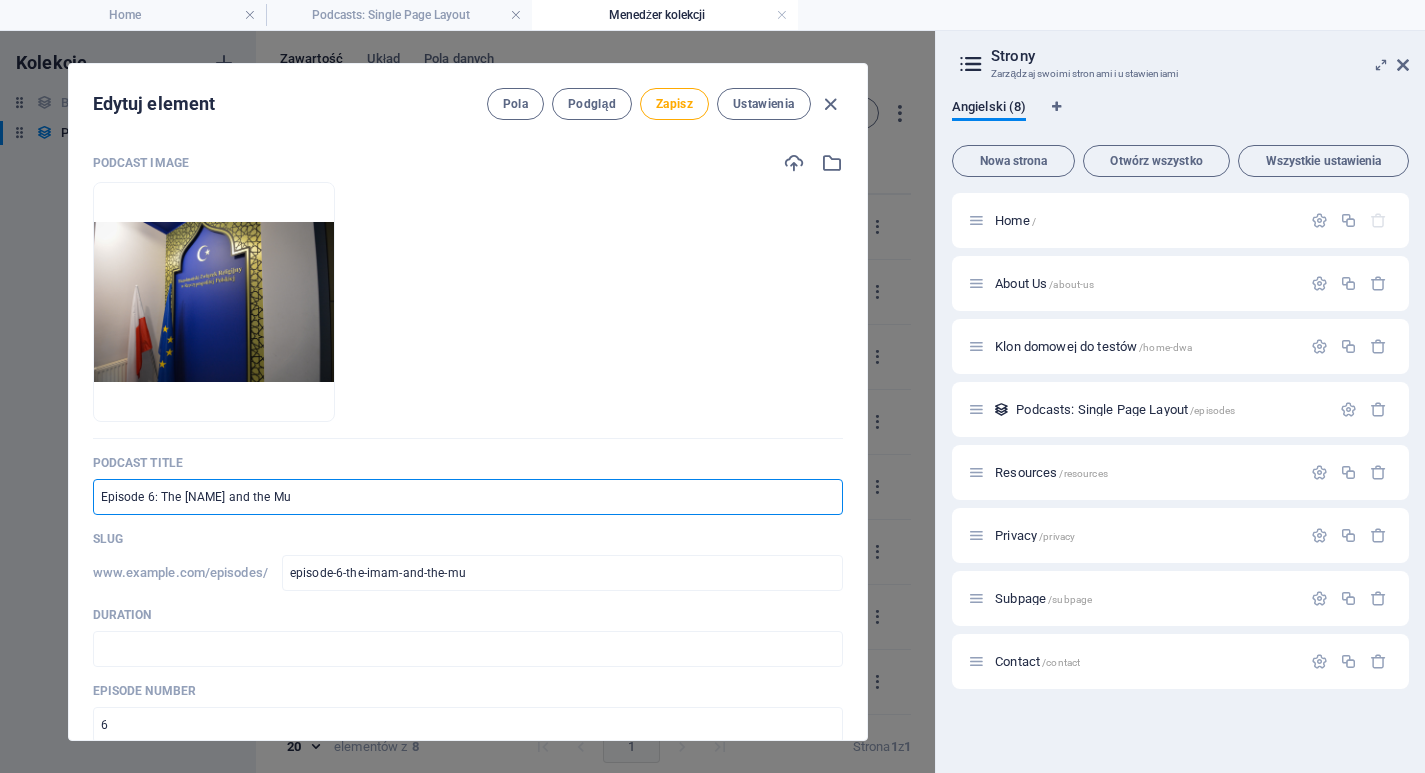 type on "Episode 6: The Imam and the Muf" 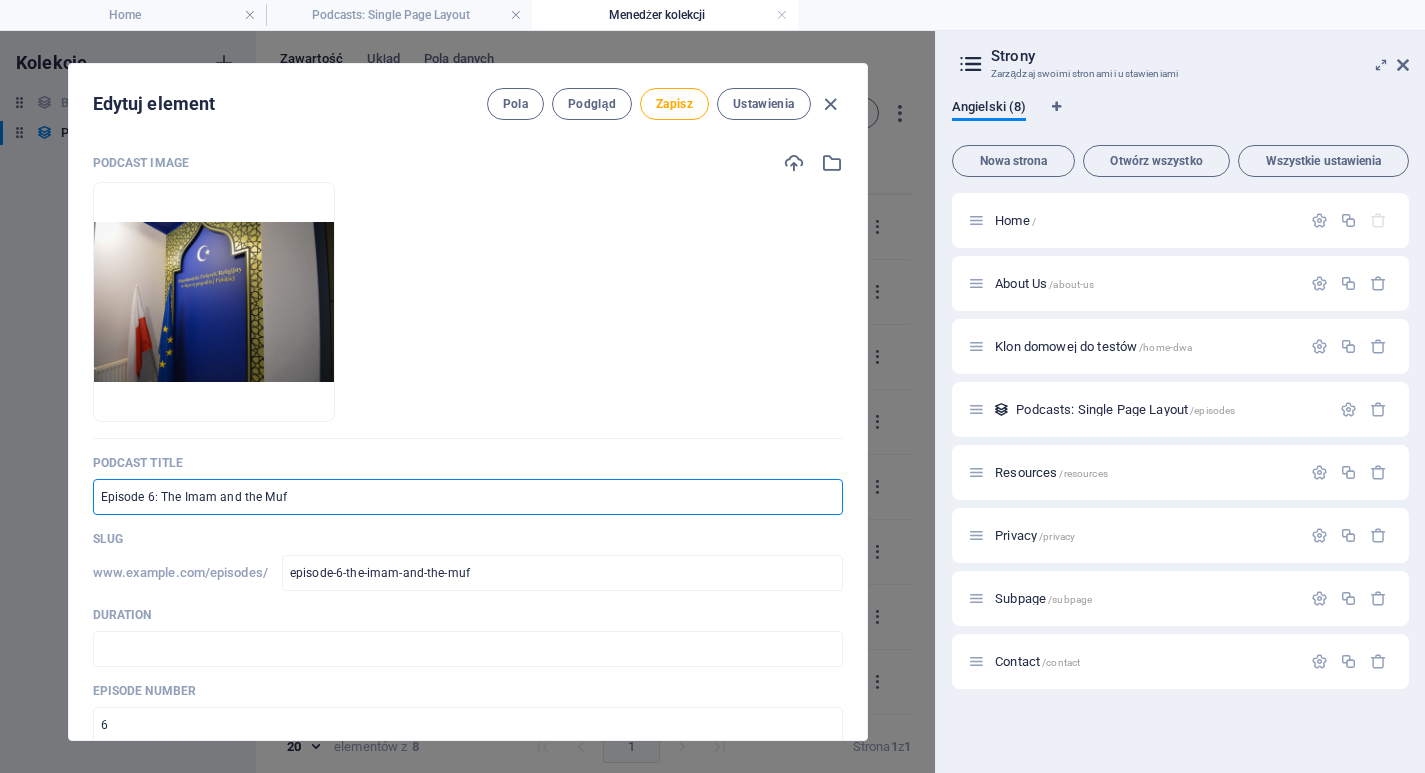 type on "Episode 6: The Imam and the Muft" 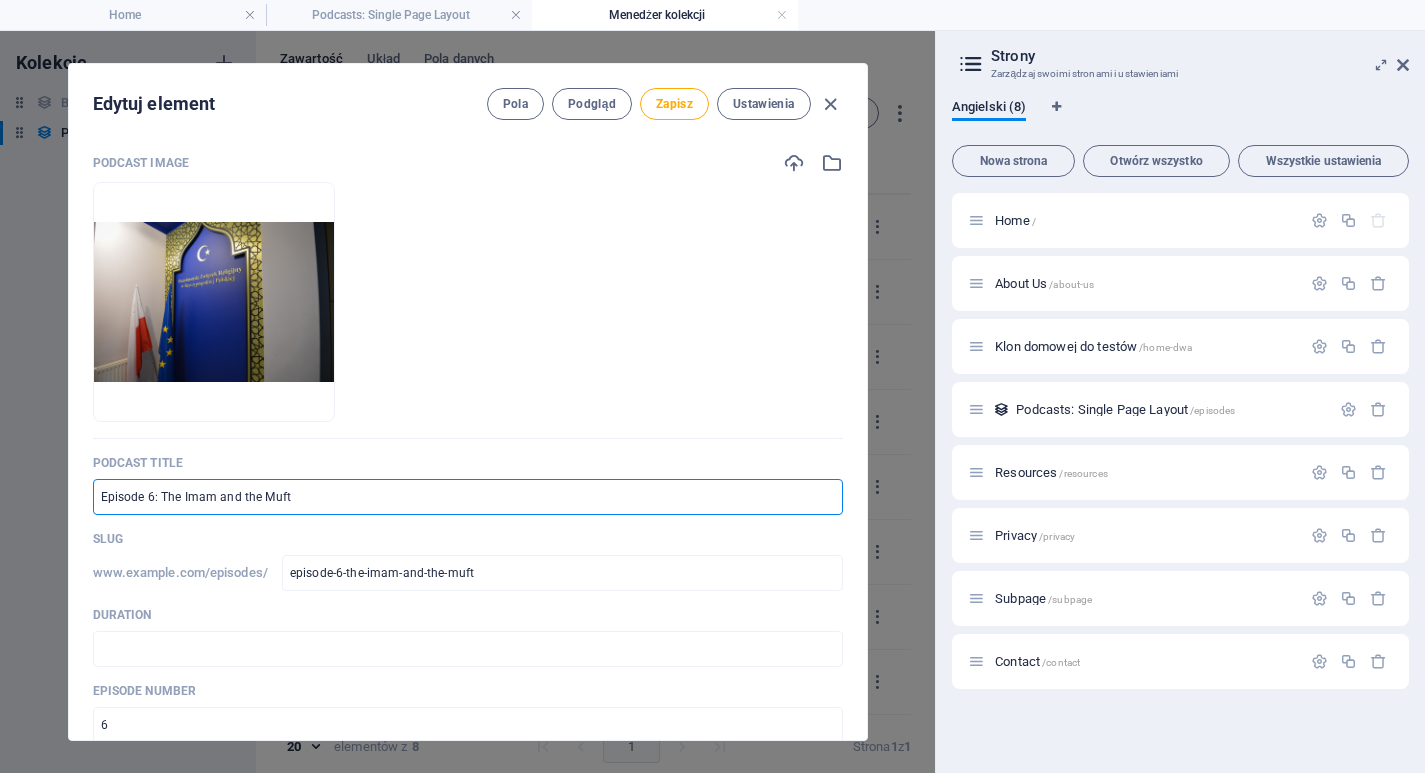 type on "Episode 6: The Imam and the Mufti" 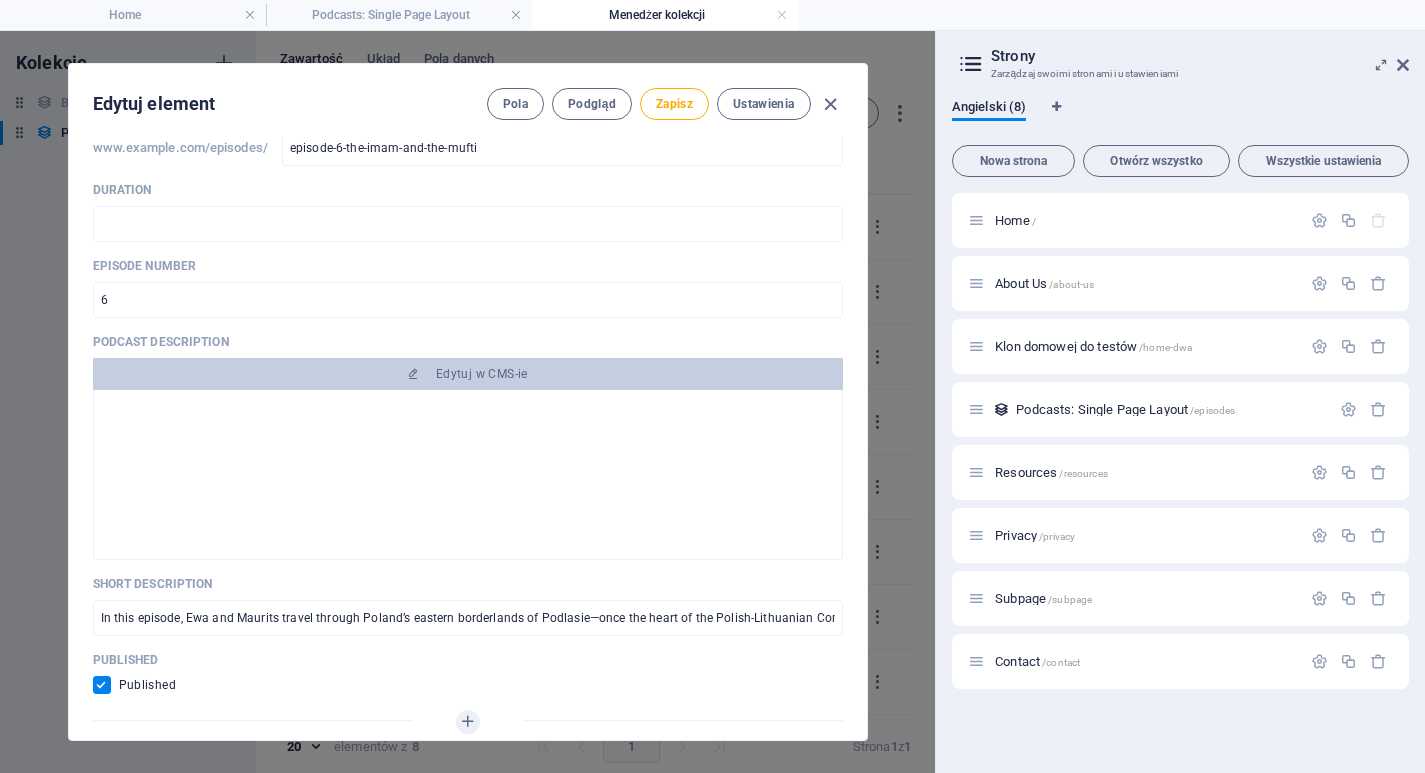 scroll, scrollTop: 427, scrollLeft: 0, axis: vertical 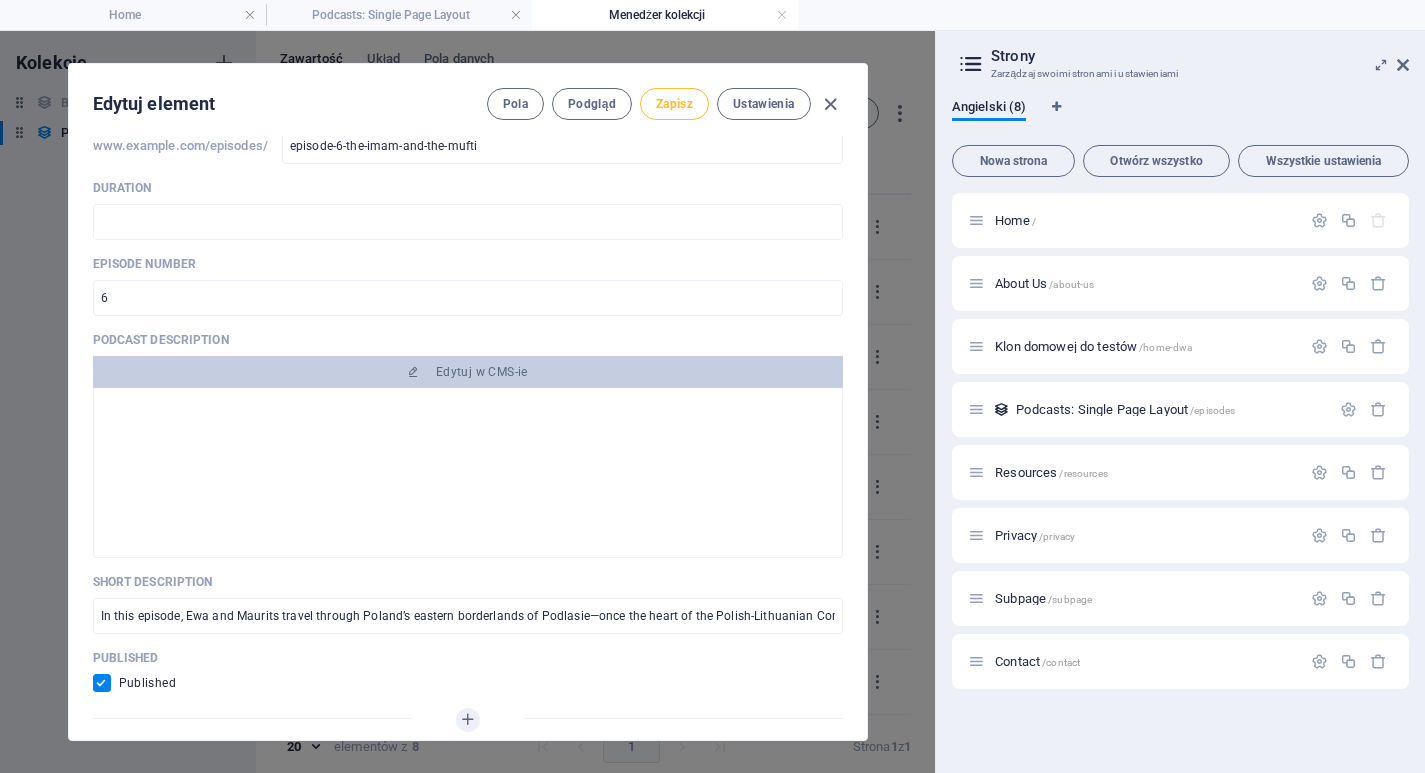 type on "Episode 6: The Imam and the Mufti" 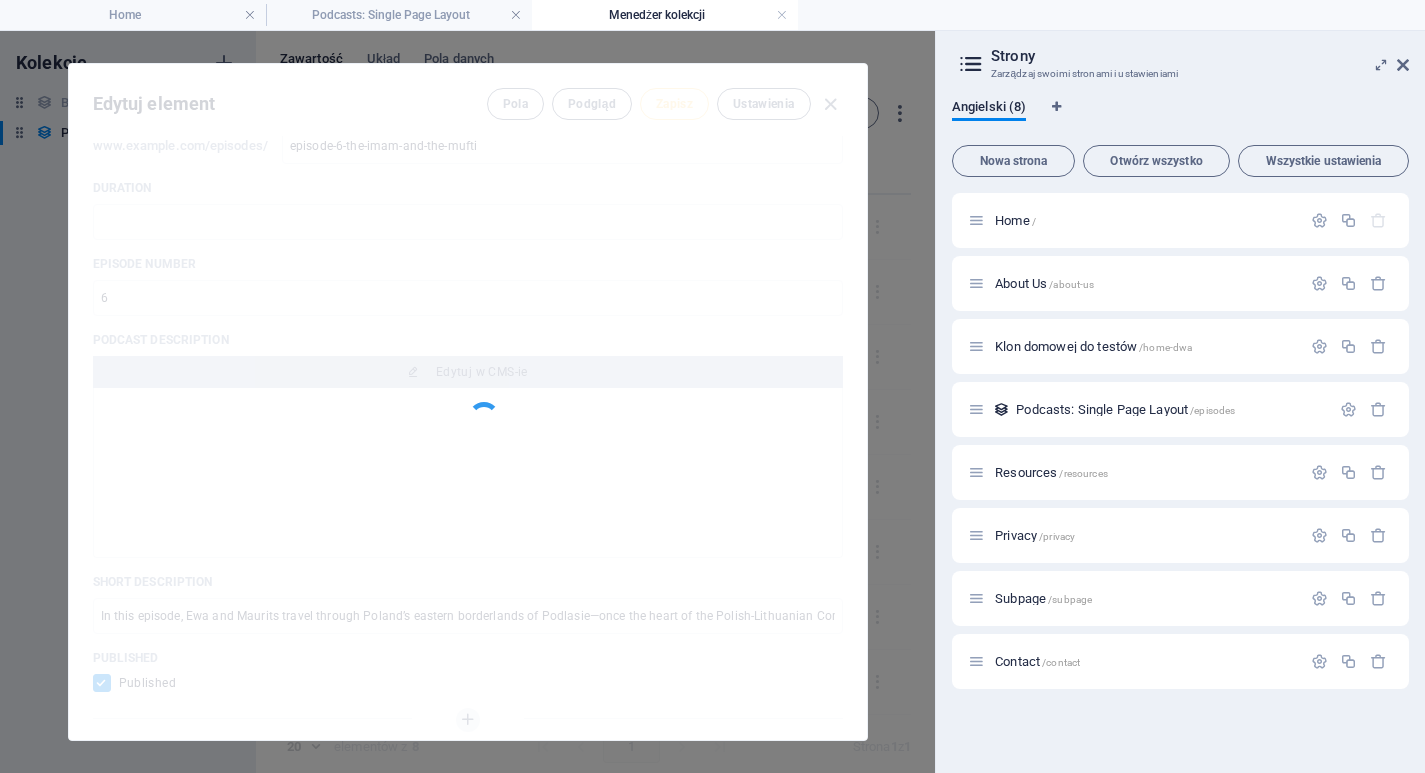 type on "episode-6-the-imam-and-the-mufti" 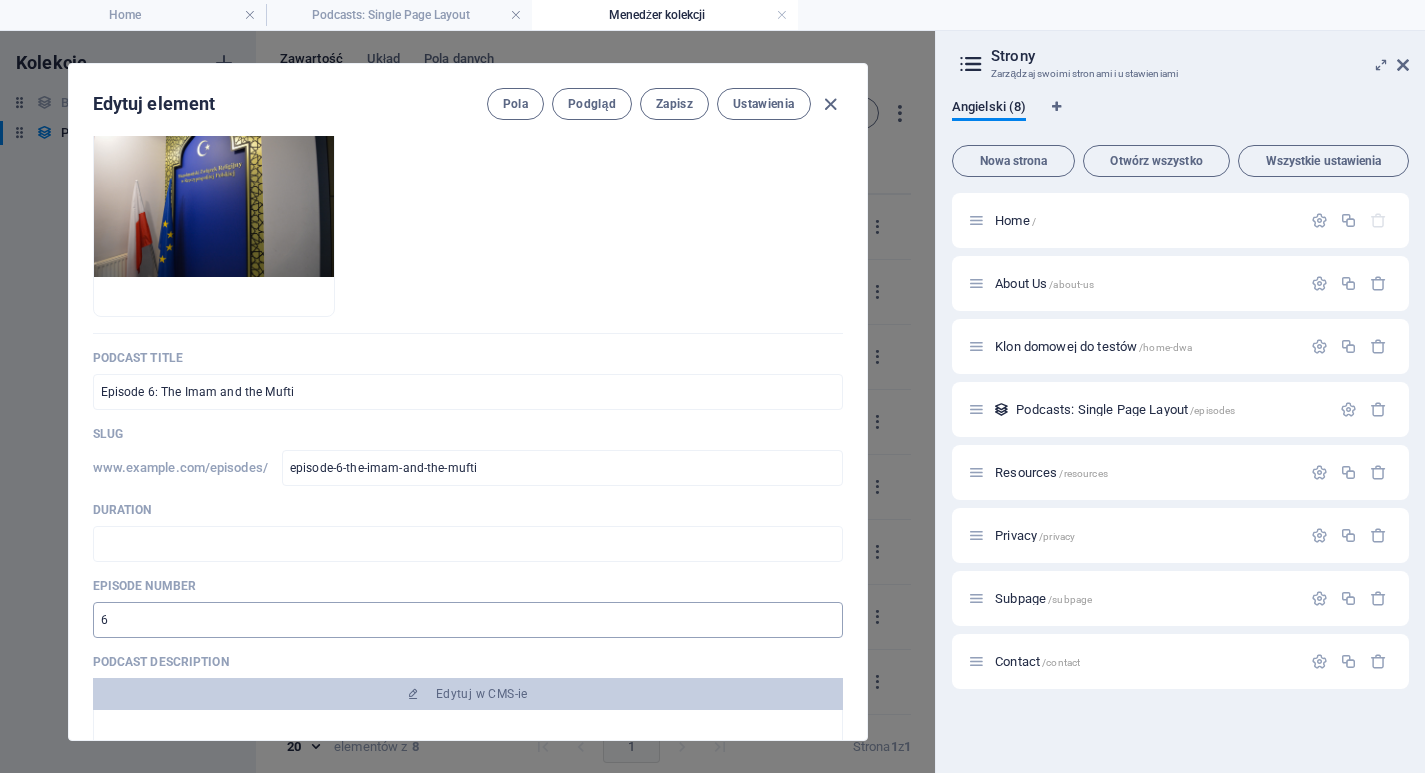 scroll, scrollTop: 0, scrollLeft: 0, axis: both 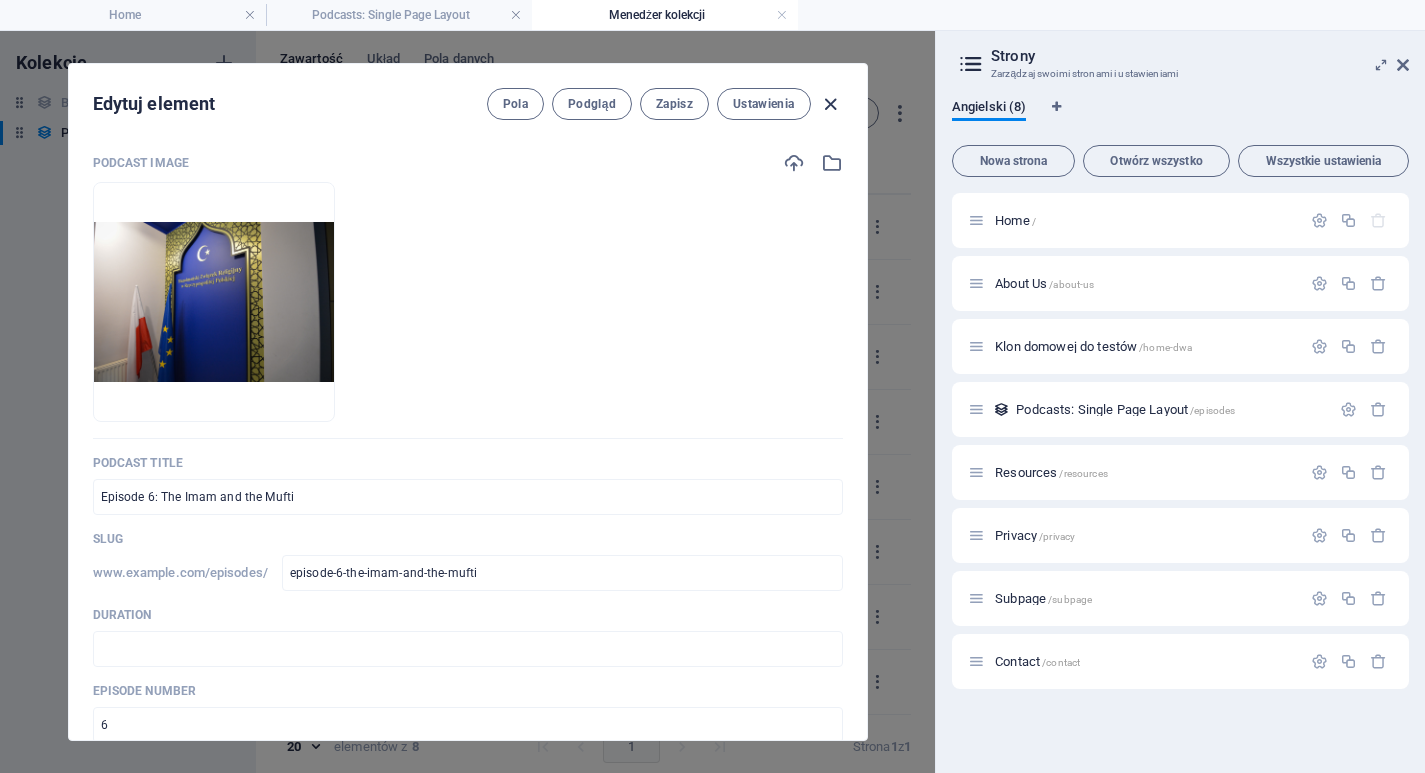 click at bounding box center (830, 104) 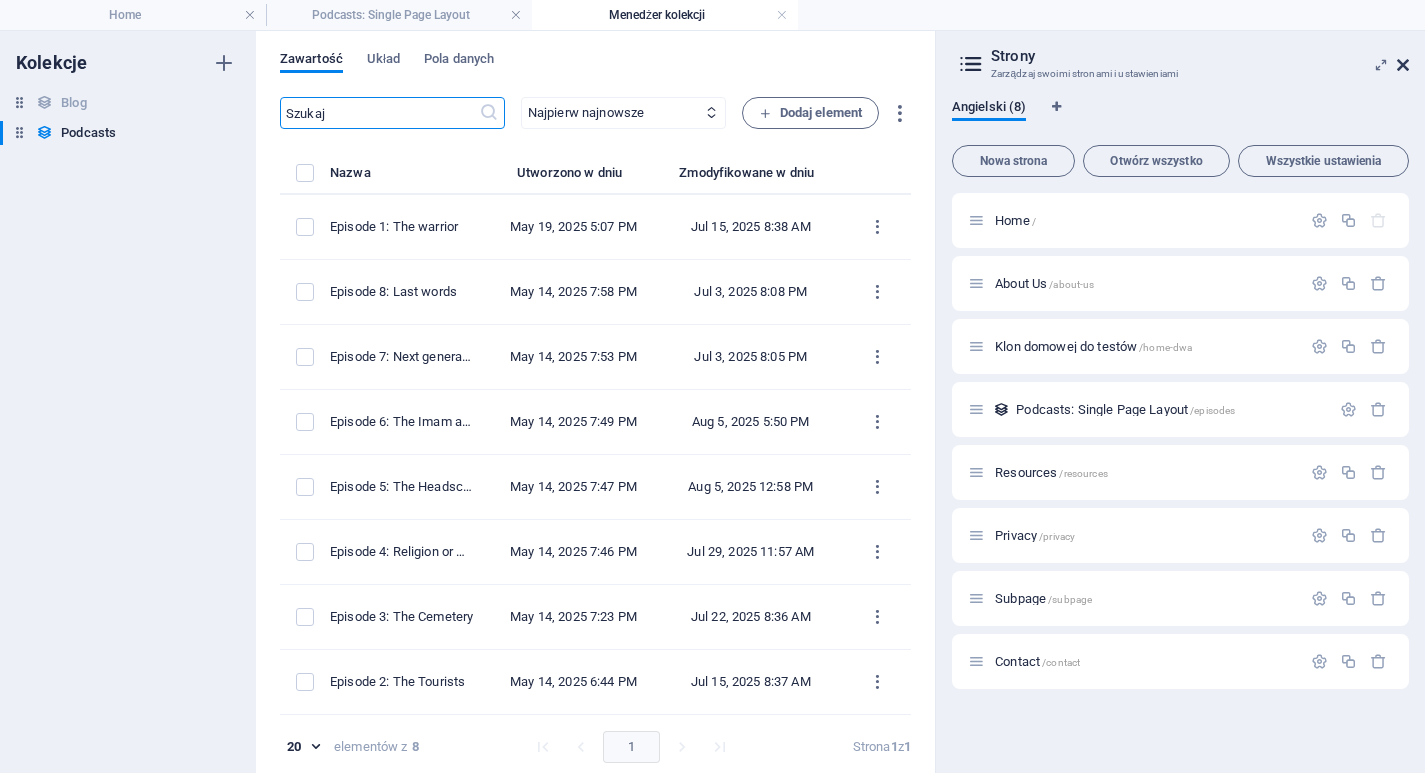 click at bounding box center [1403, 65] 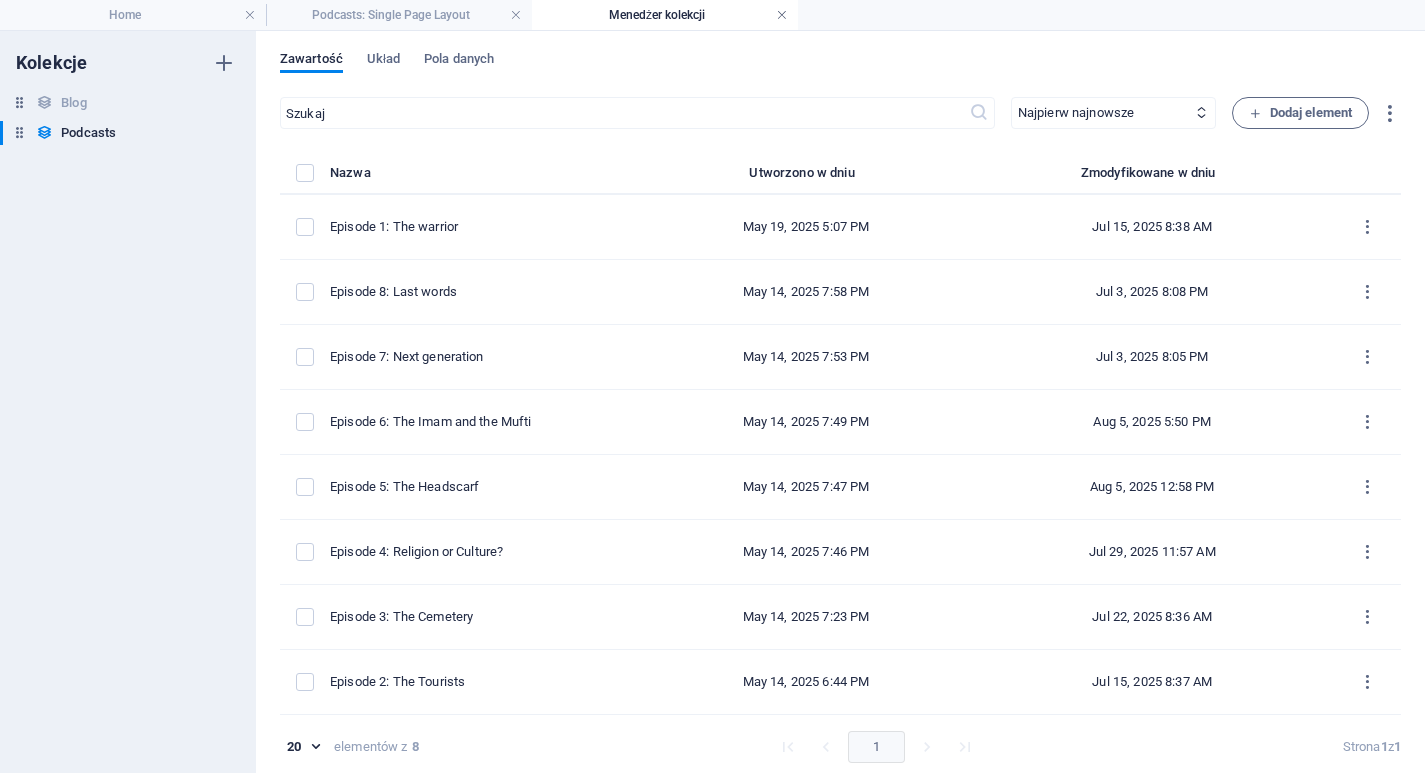 click at bounding box center [782, 15] 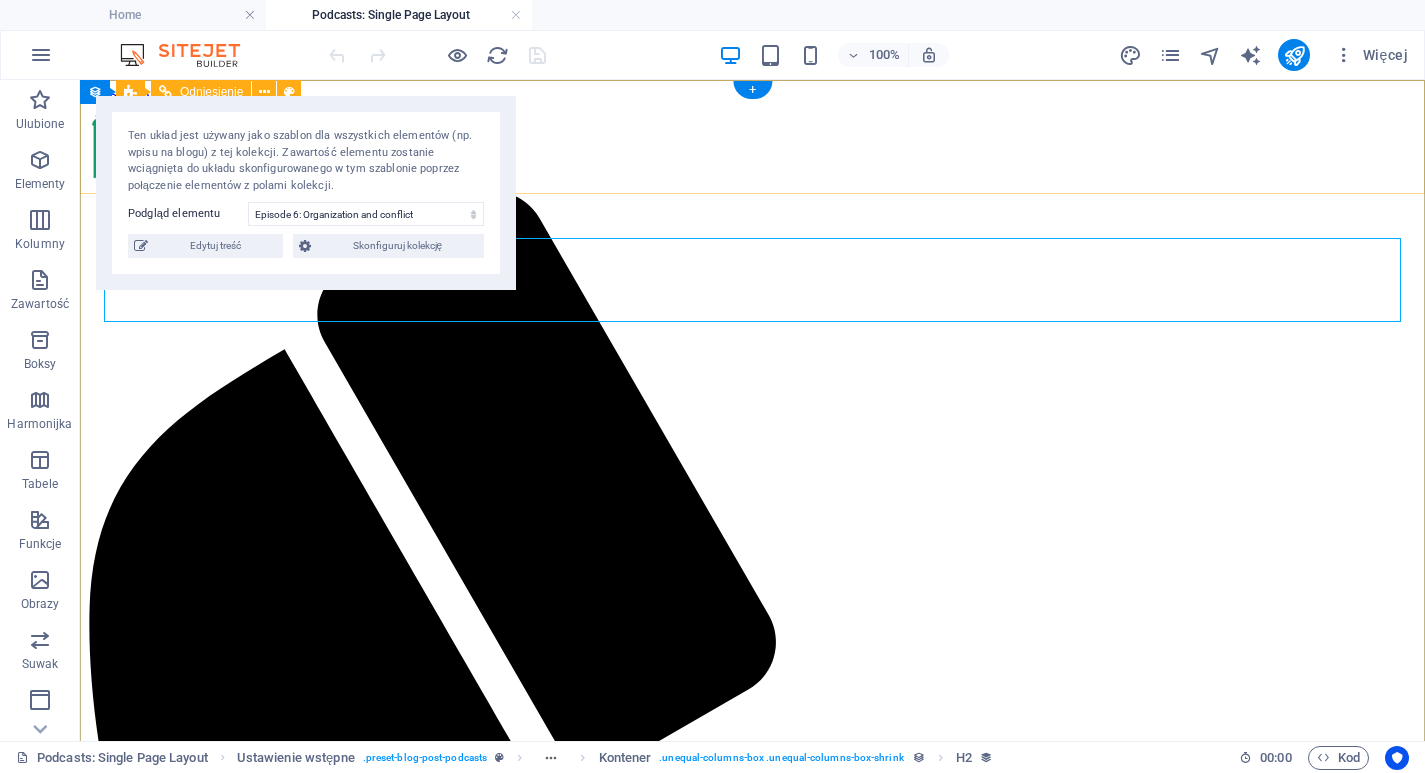 click on "Episodes About us Contact Resources" at bounding box center [752, 1066] 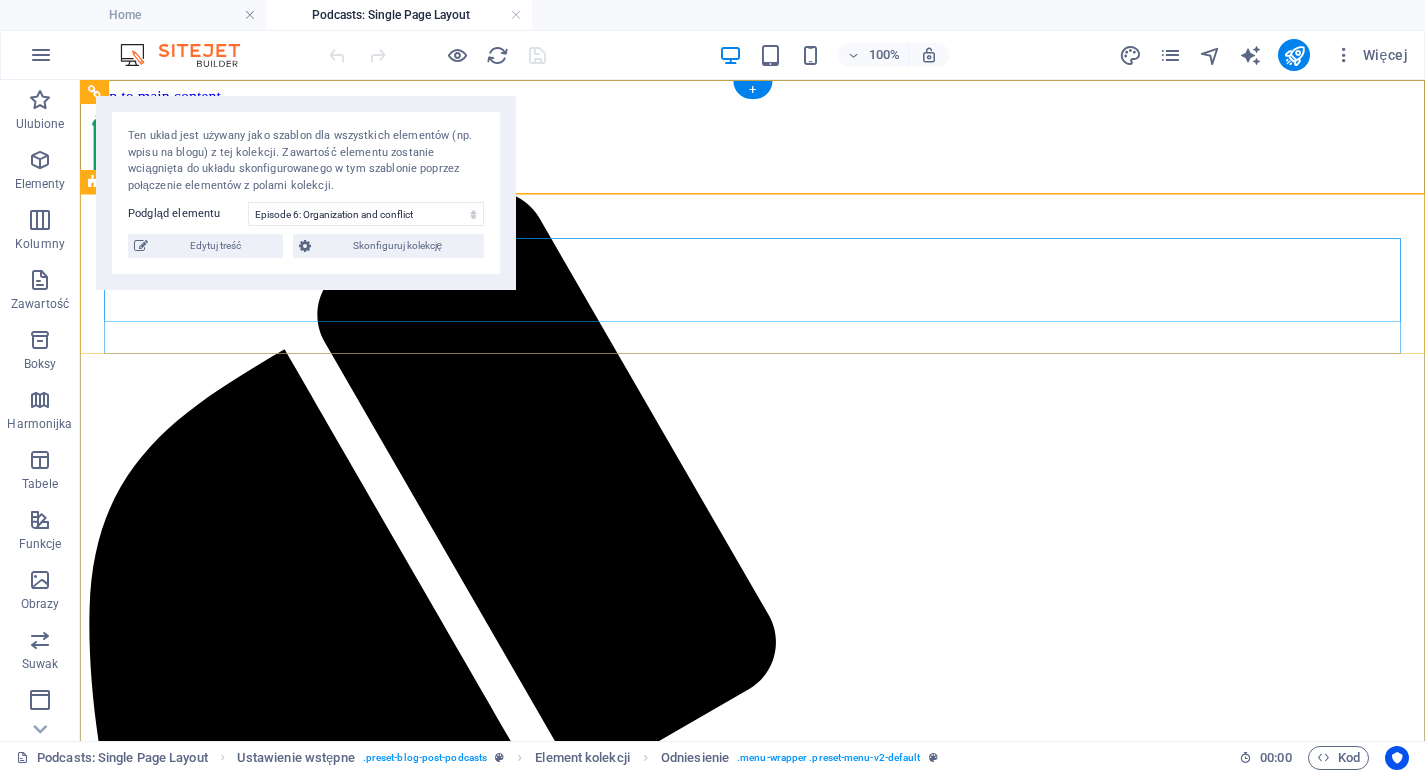 click on "Episode 6: Organization and conflict" at bounding box center [752, 2120] 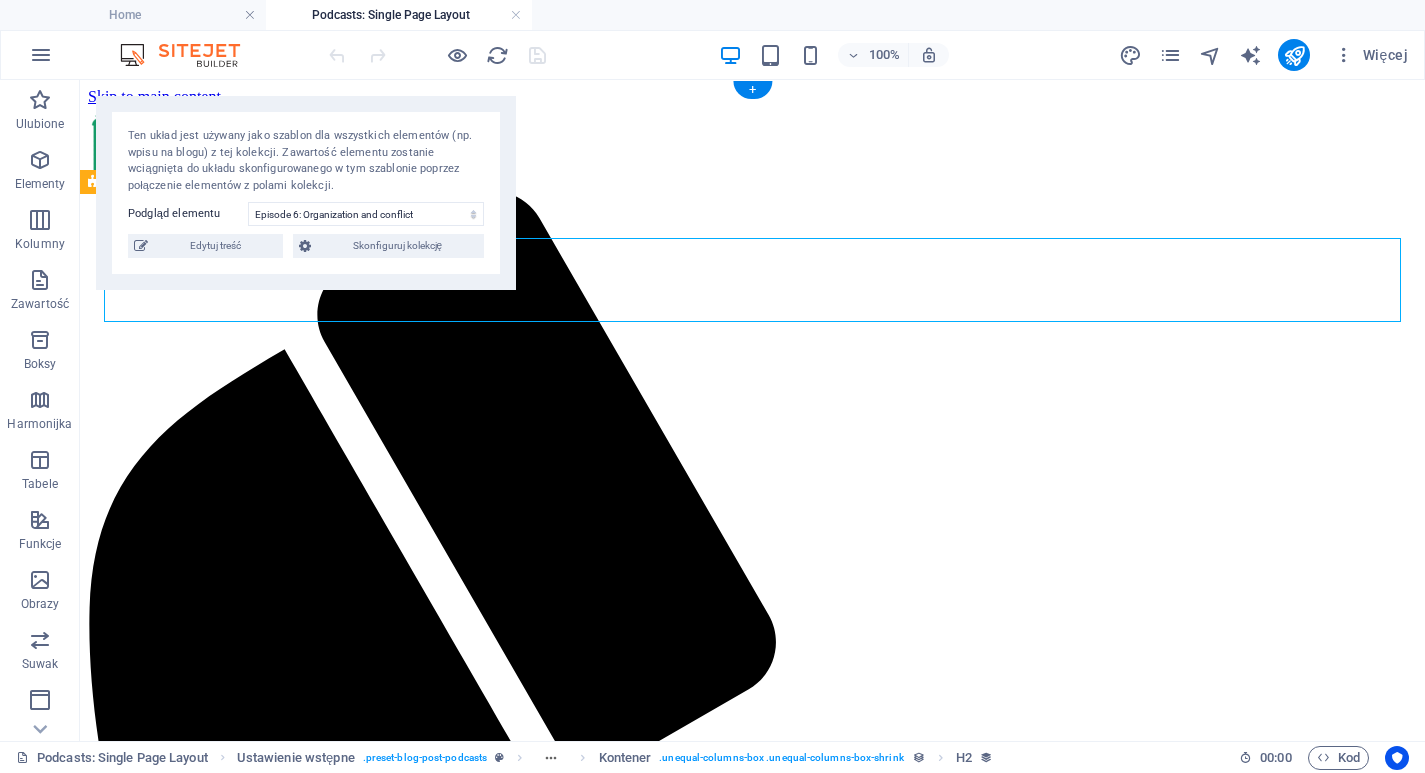 click on "Episode 6: Organization and conflict" at bounding box center (752, 2120) 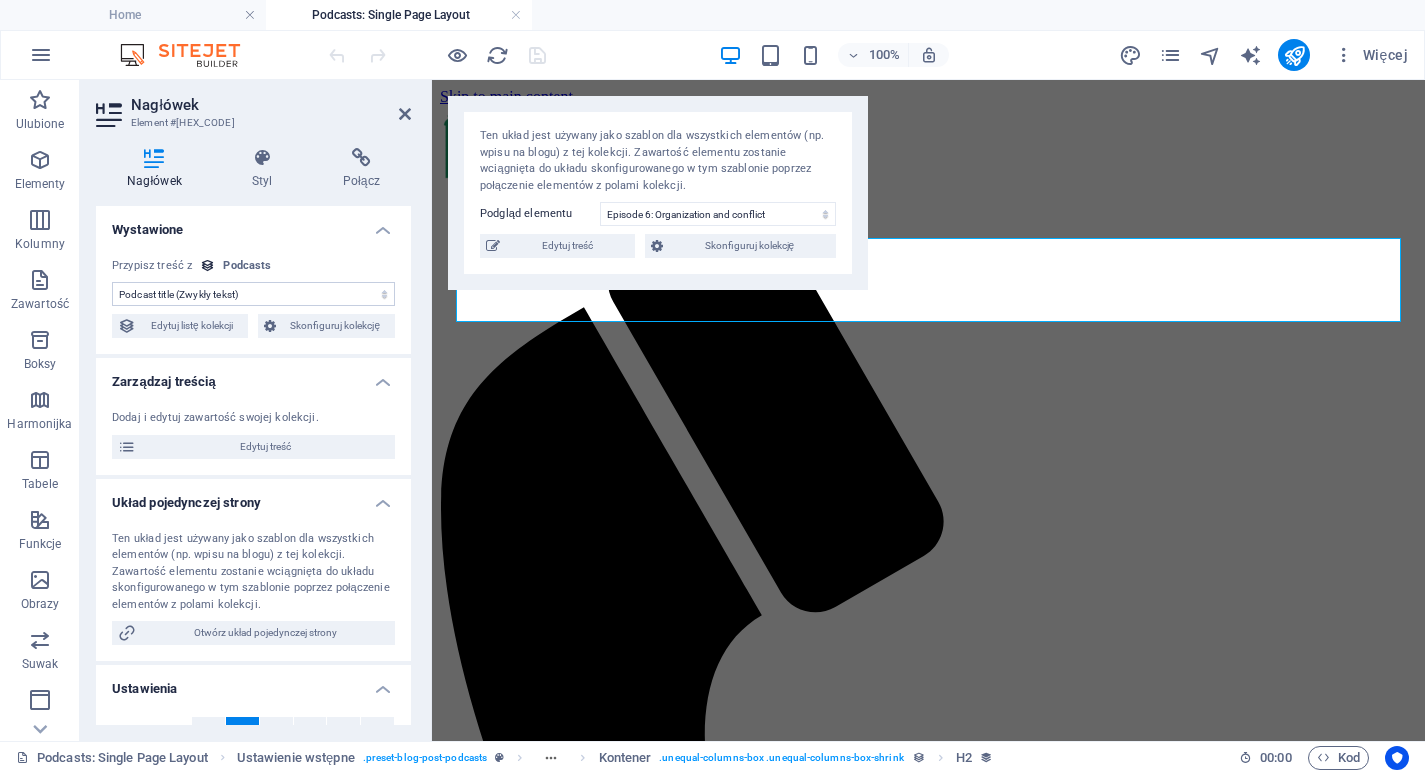 click on "Brak przypisania, treść pozostaje statyczna Utworzono w dniu ([DATE]) Zaktualizowano ([DATE]) Podcast image (Plik) Podcast title (Zwykły tekst) Slug (Zwykły tekst) Duration (Zwykły tekst) Episode number (Zwykły tekst) Podcast description (CMS) Short description (Zwykły tekst) Published (Pole wyboru)" at bounding box center (253, 294) 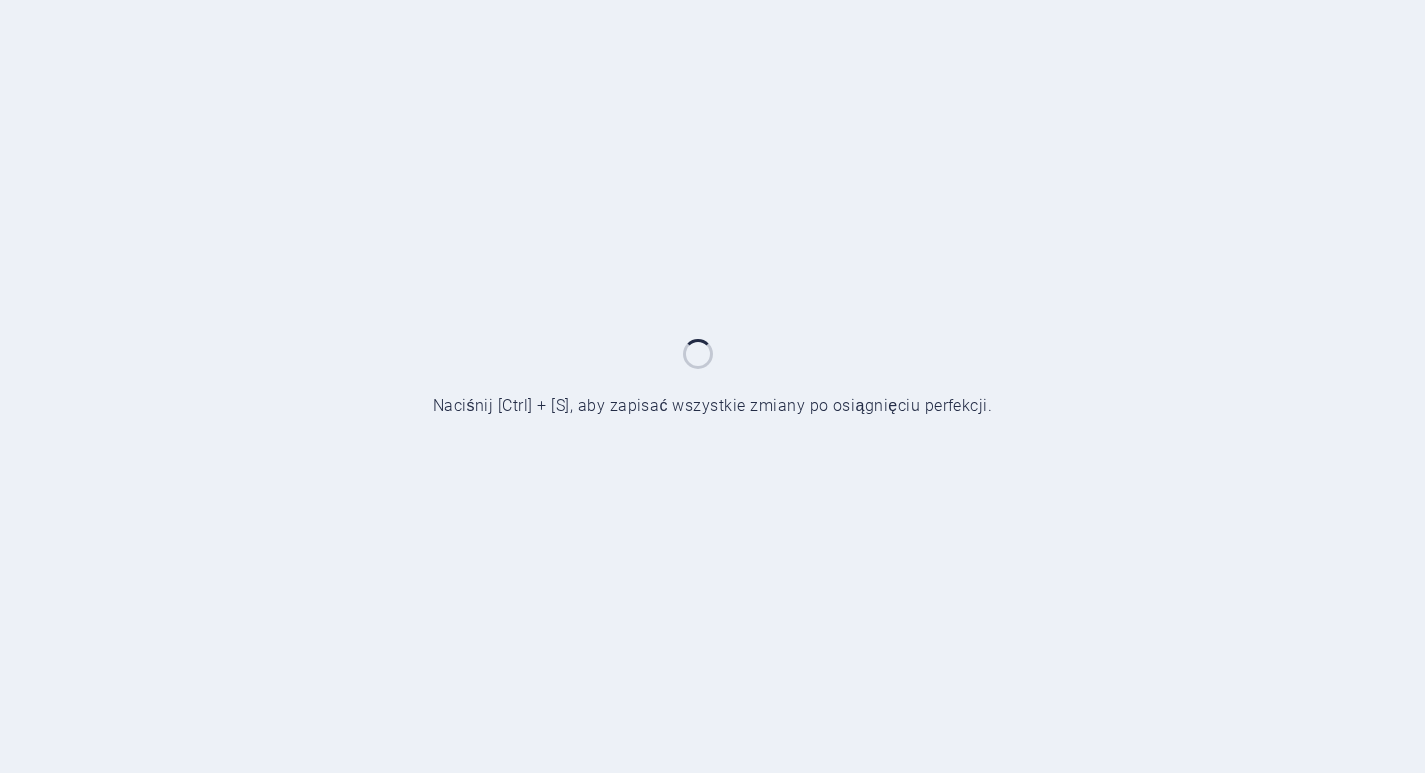 scroll, scrollTop: 0, scrollLeft: 0, axis: both 